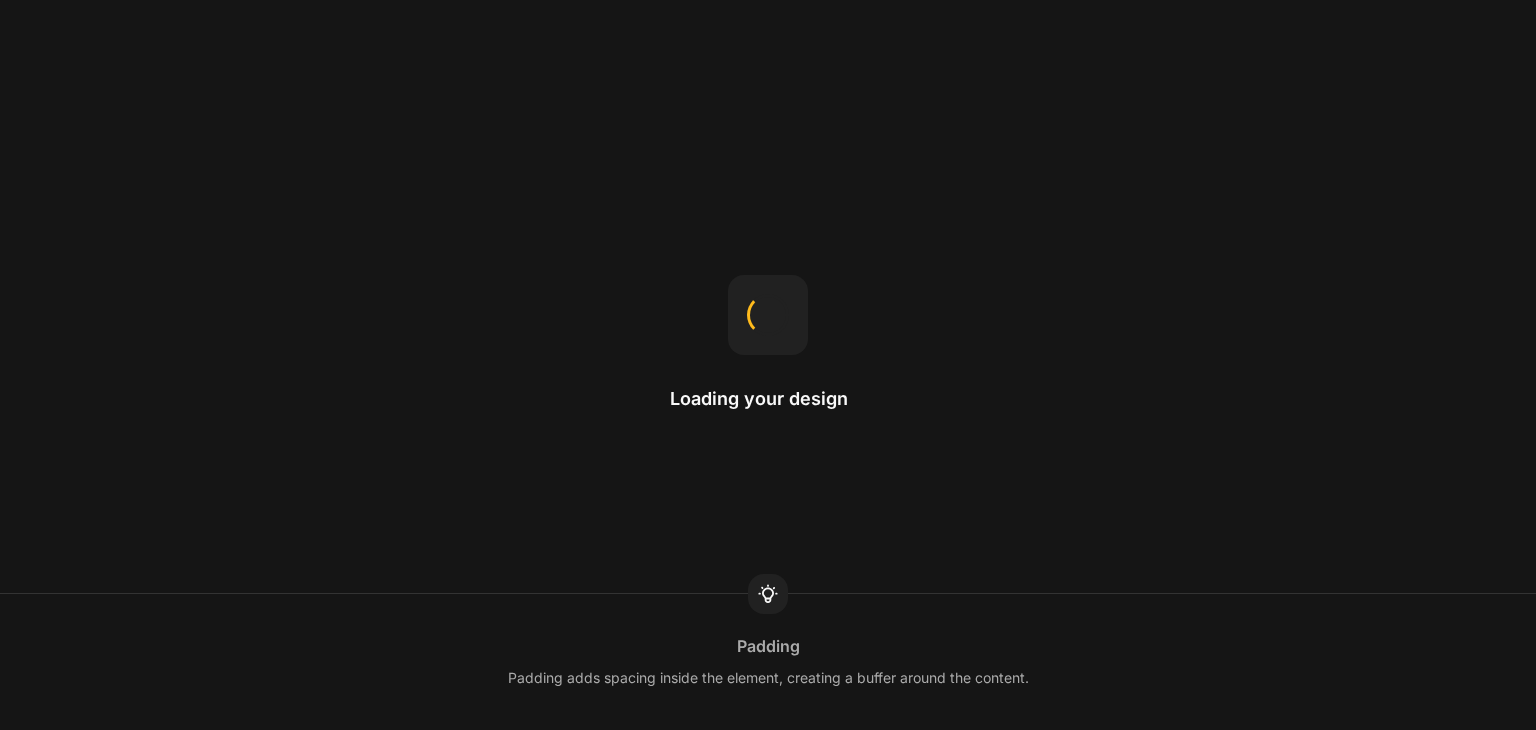 scroll, scrollTop: 0, scrollLeft: 0, axis: both 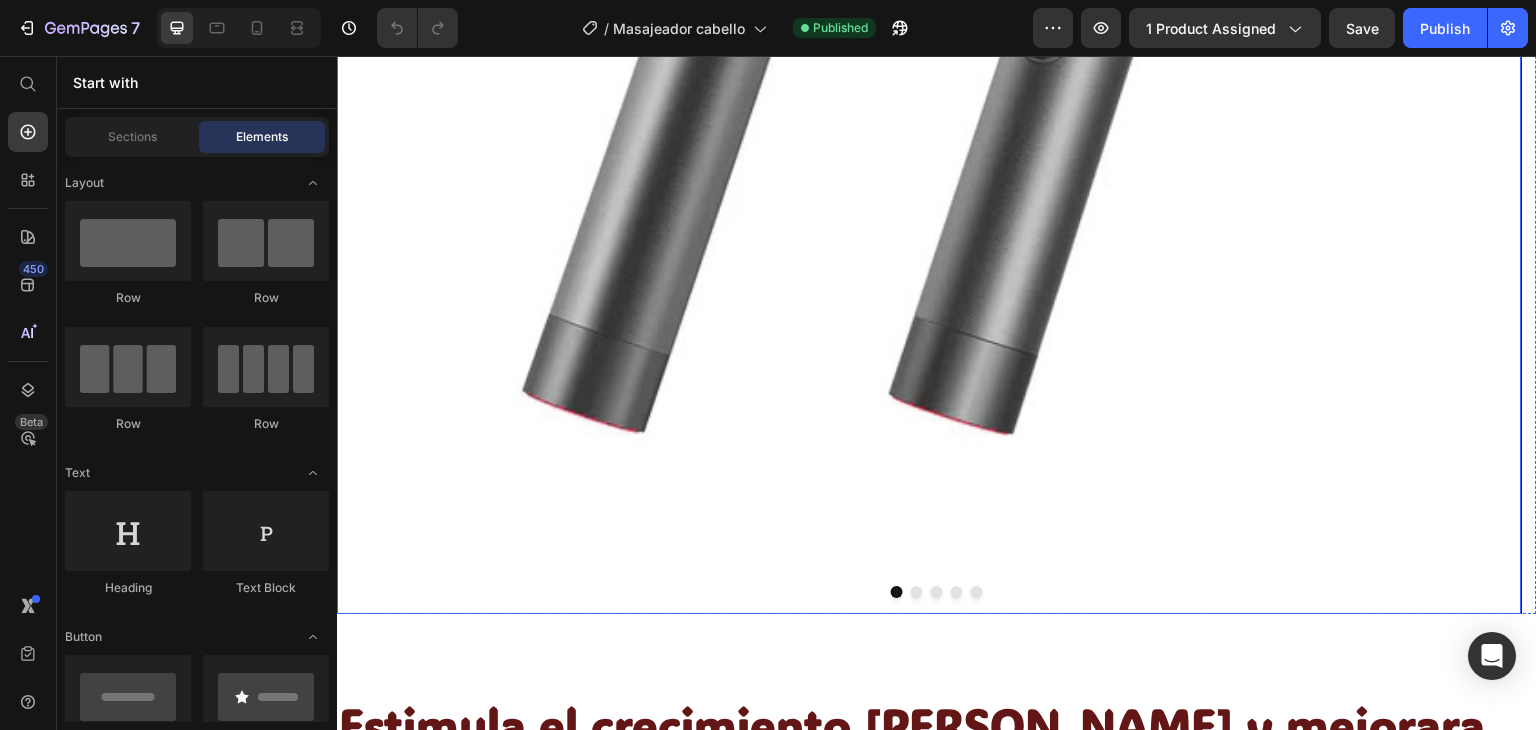 click at bounding box center (929, 21) 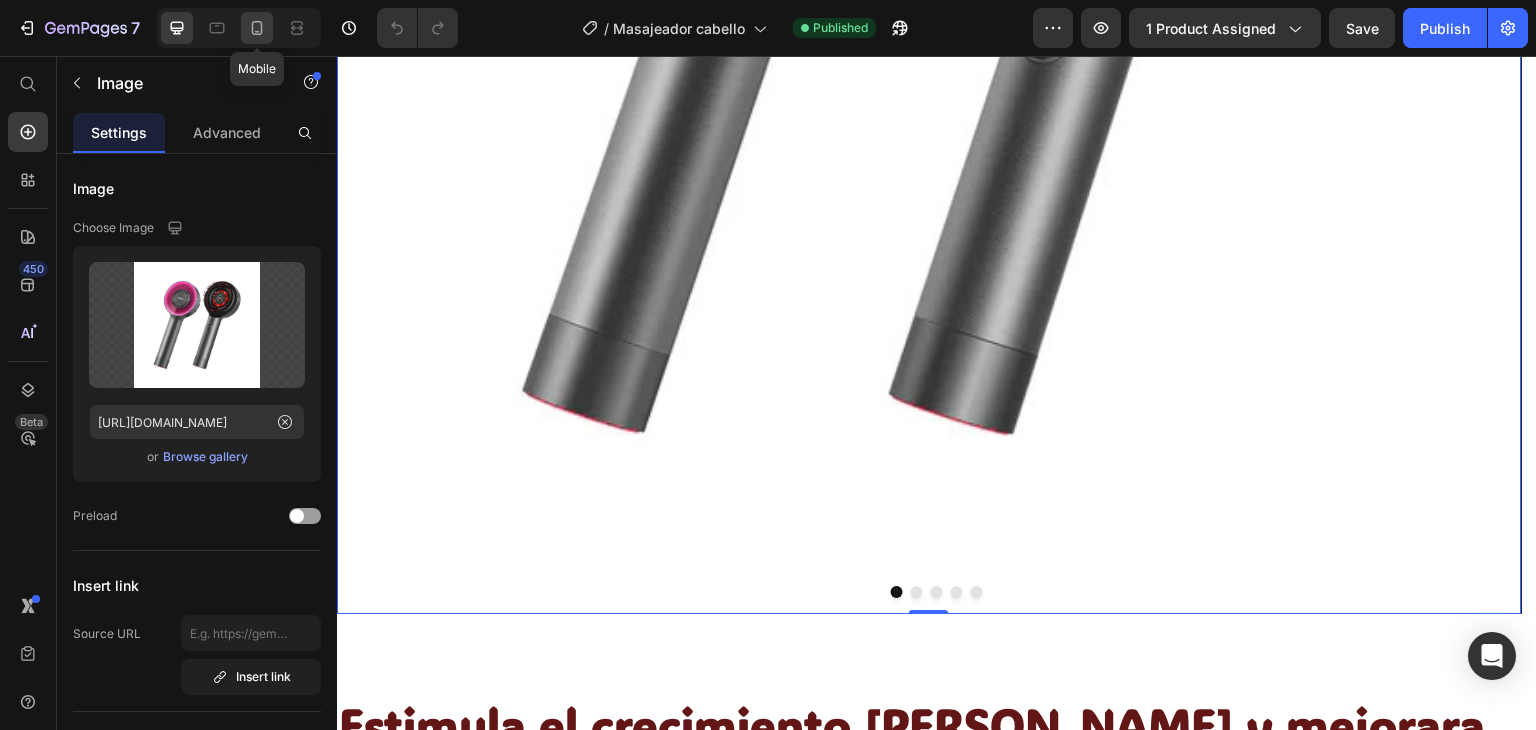 click 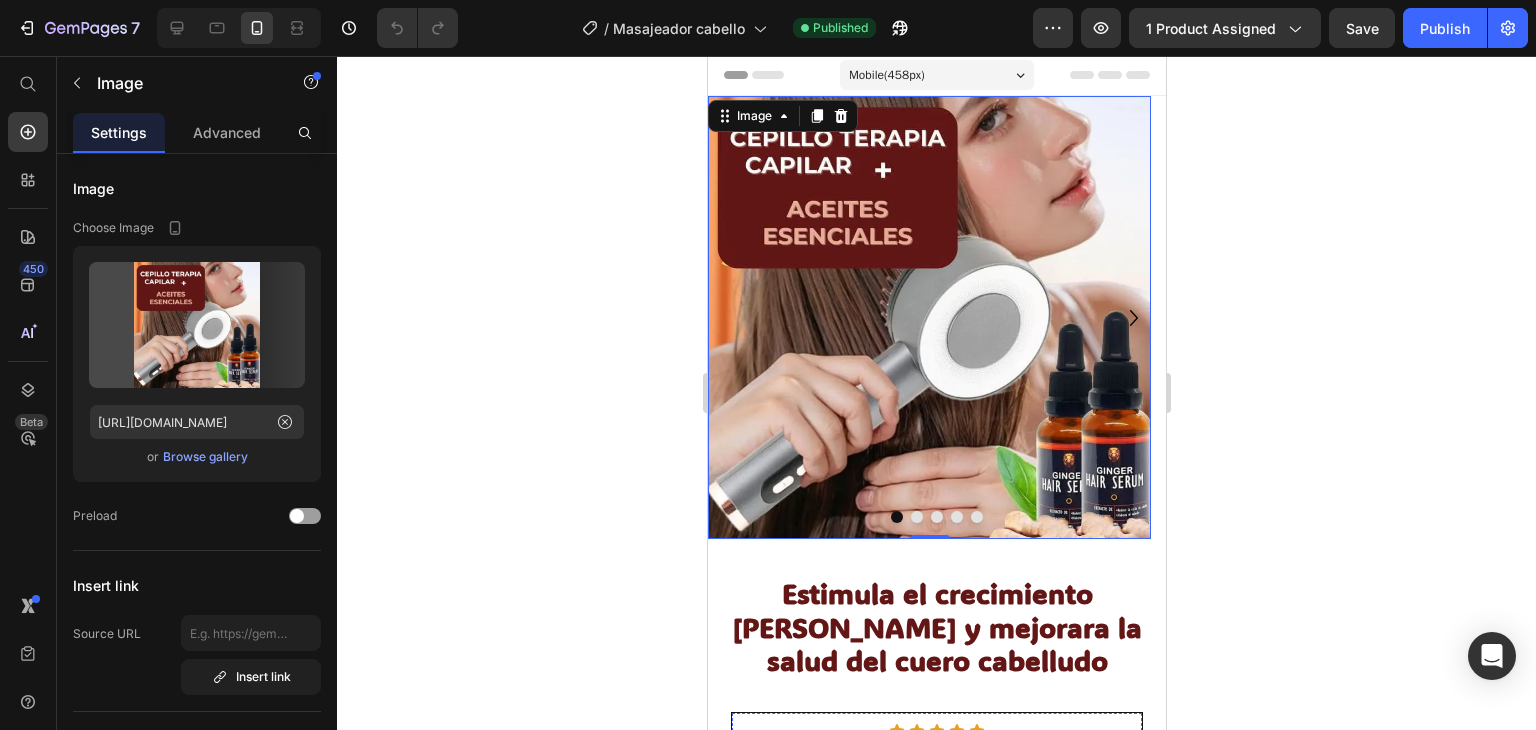 scroll, scrollTop: 0, scrollLeft: 0, axis: both 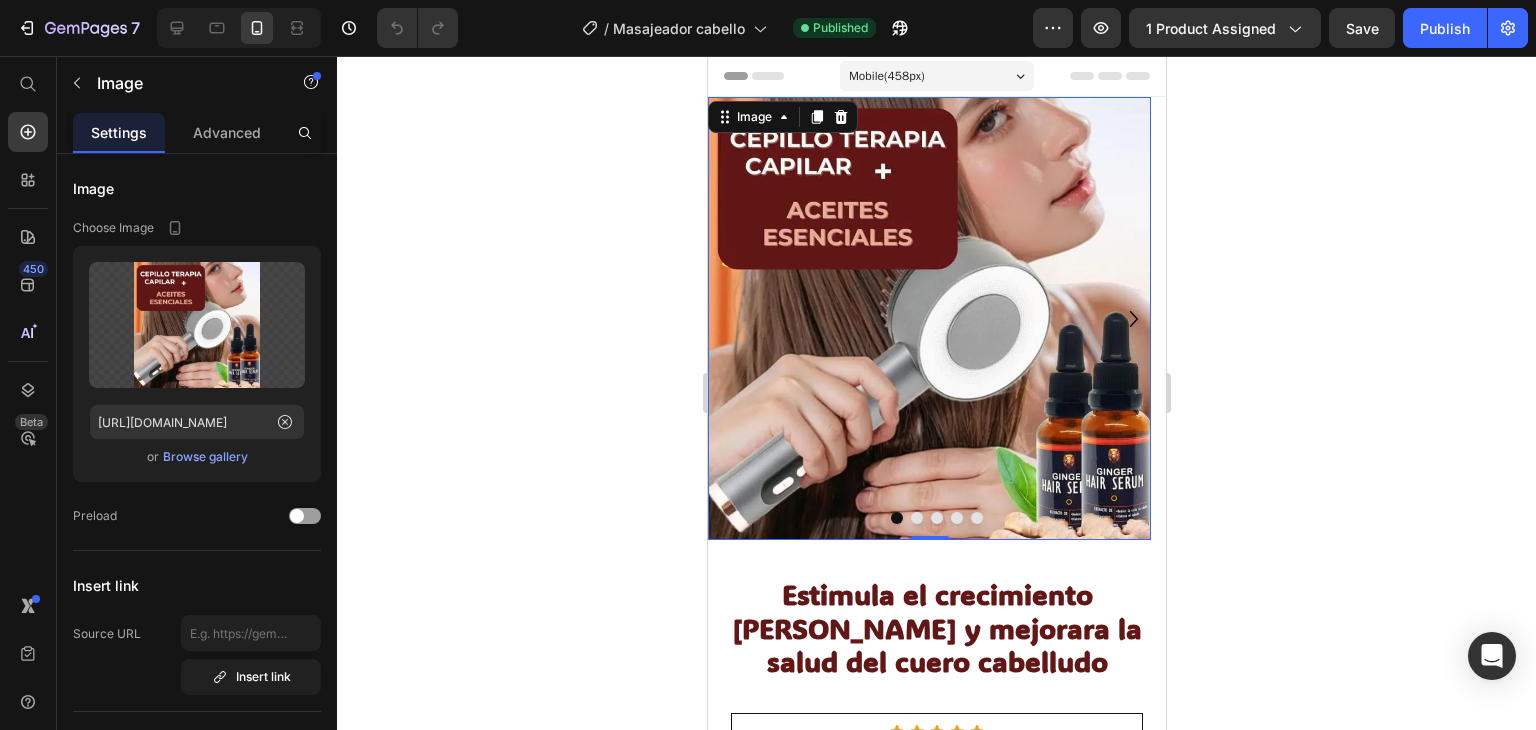click at bounding box center [928, 318] 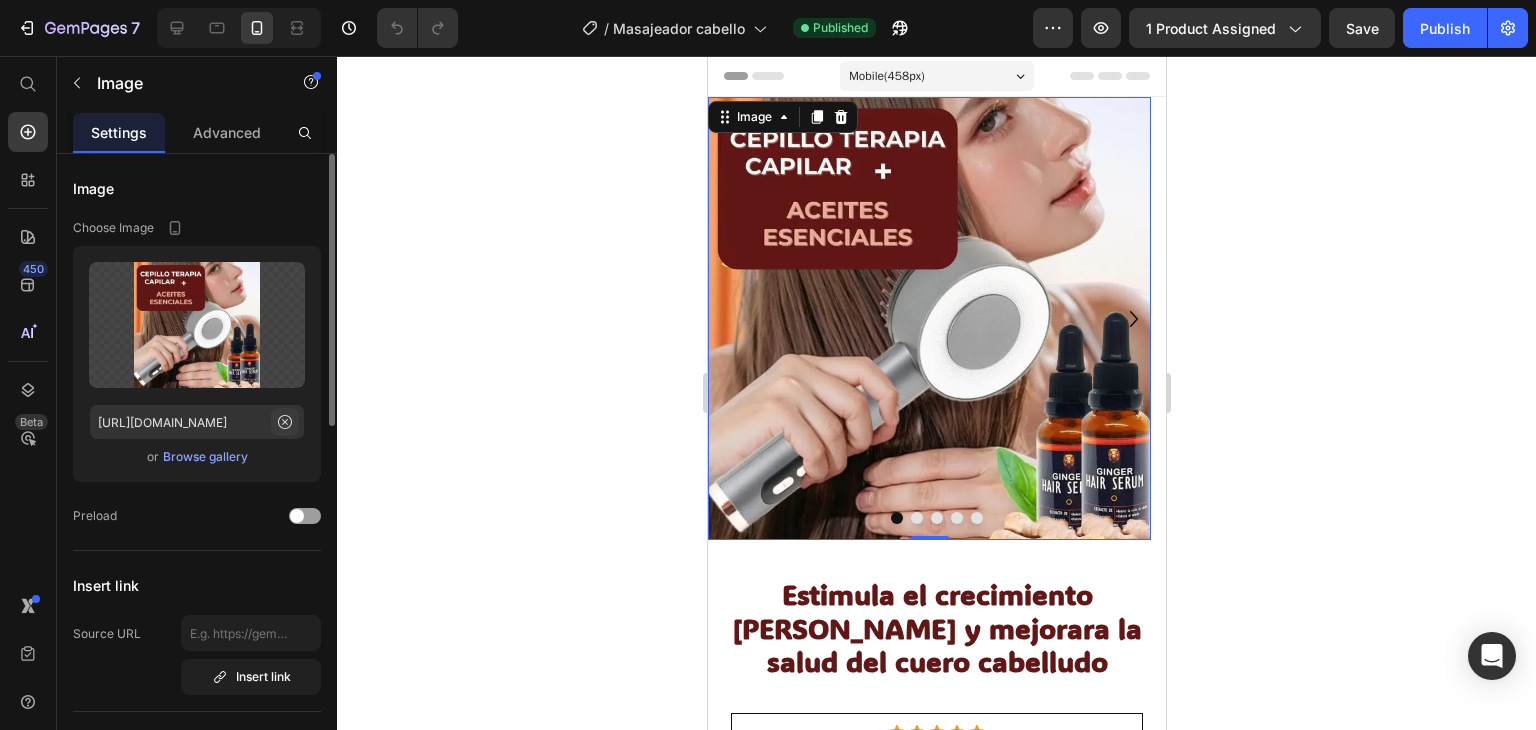 click 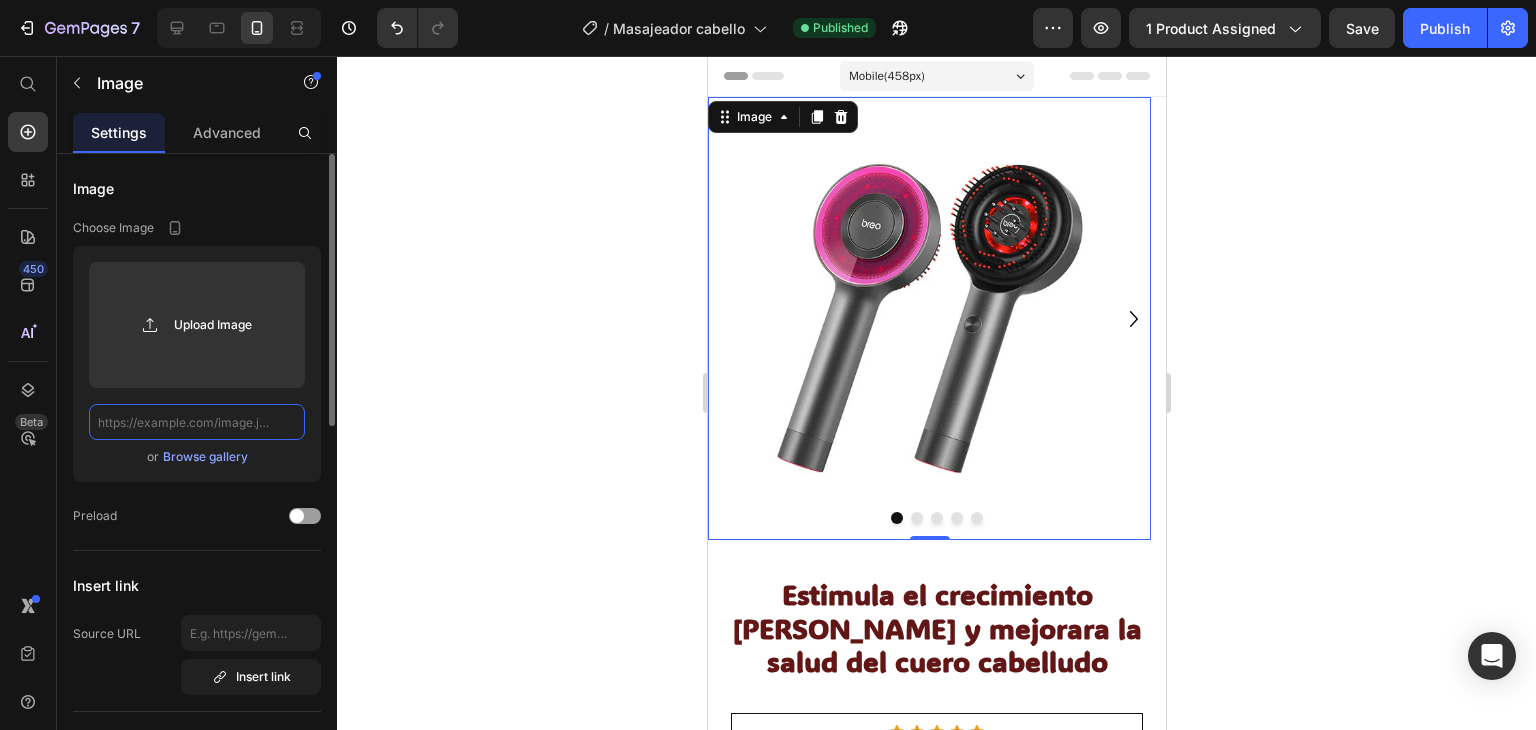scroll, scrollTop: 0, scrollLeft: 0, axis: both 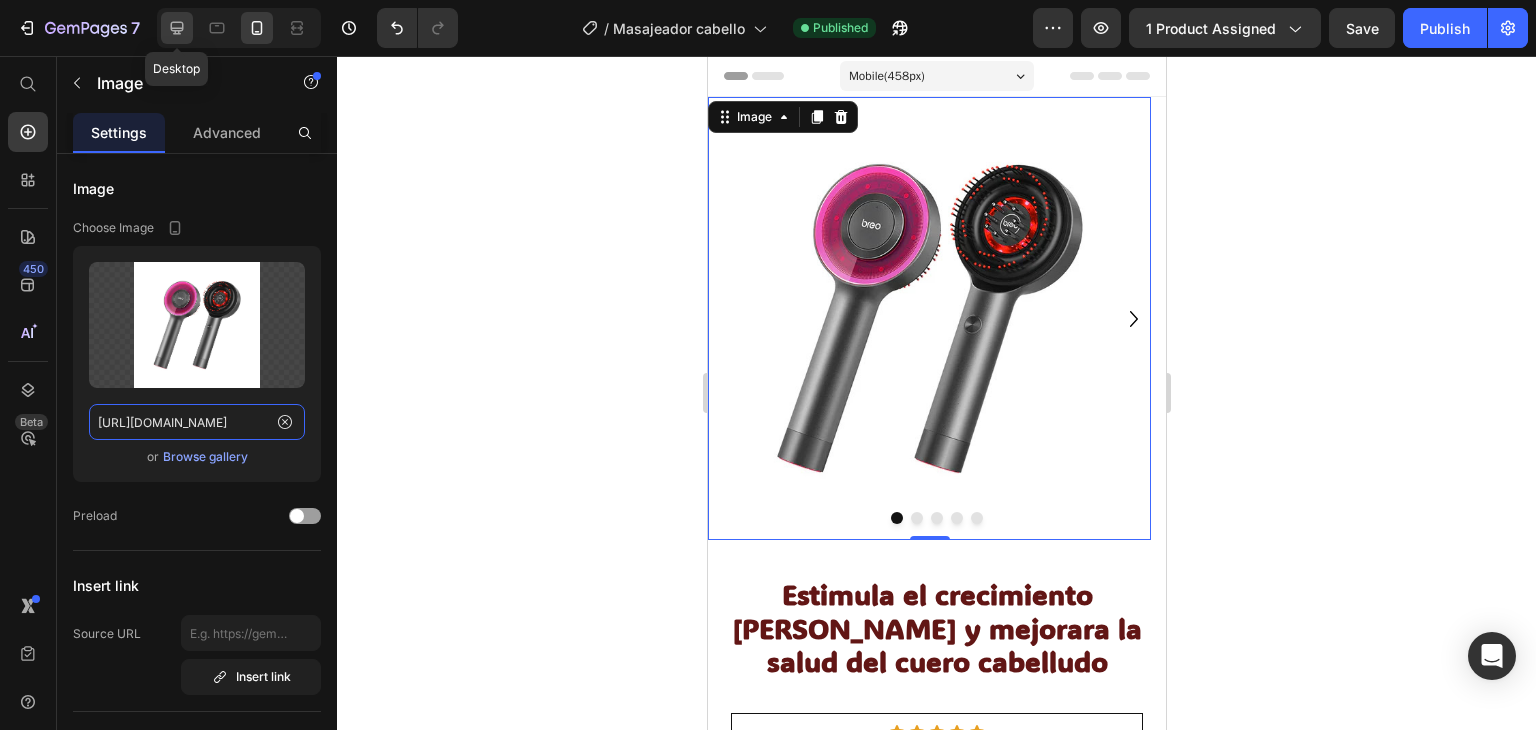 type on "[URL][DOMAIN_NAME]" 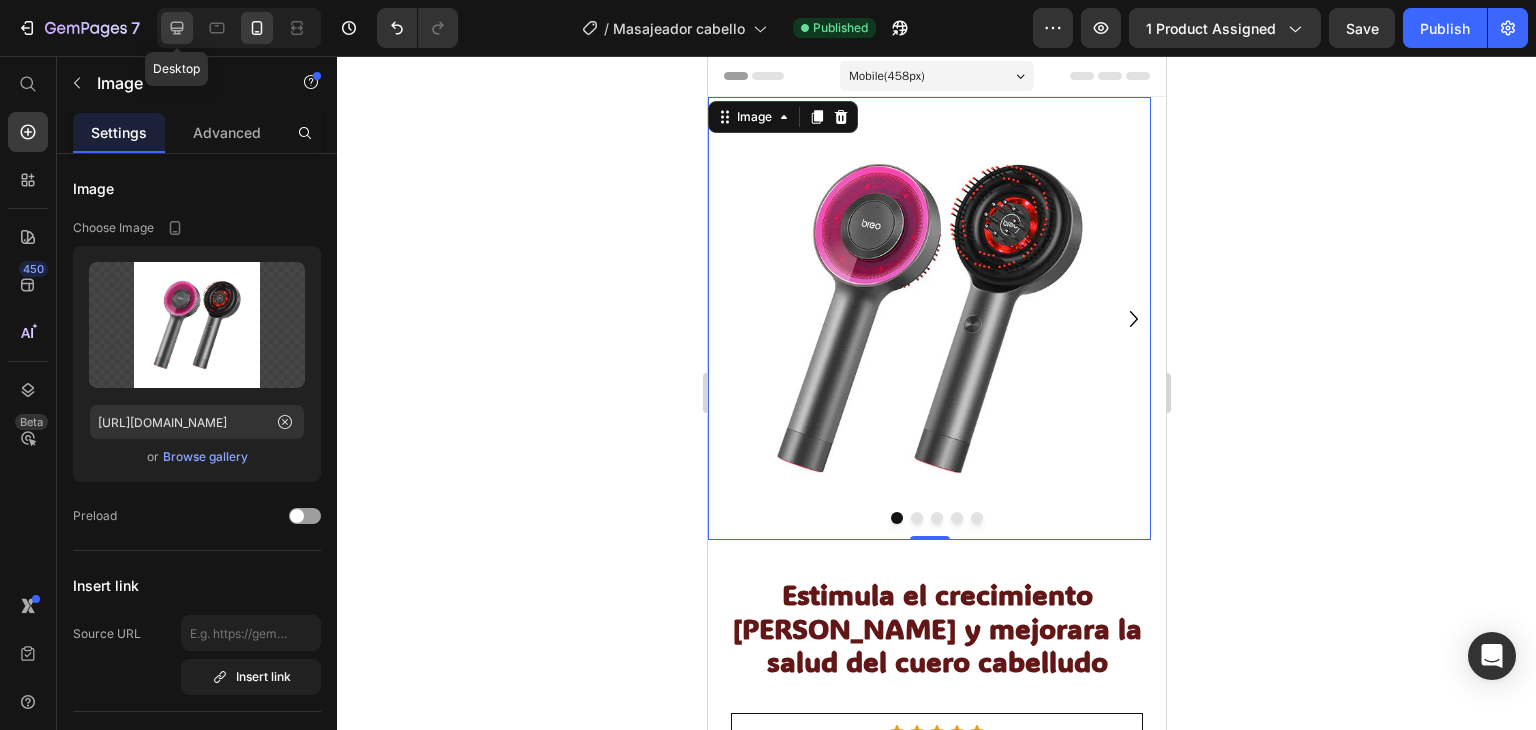 click 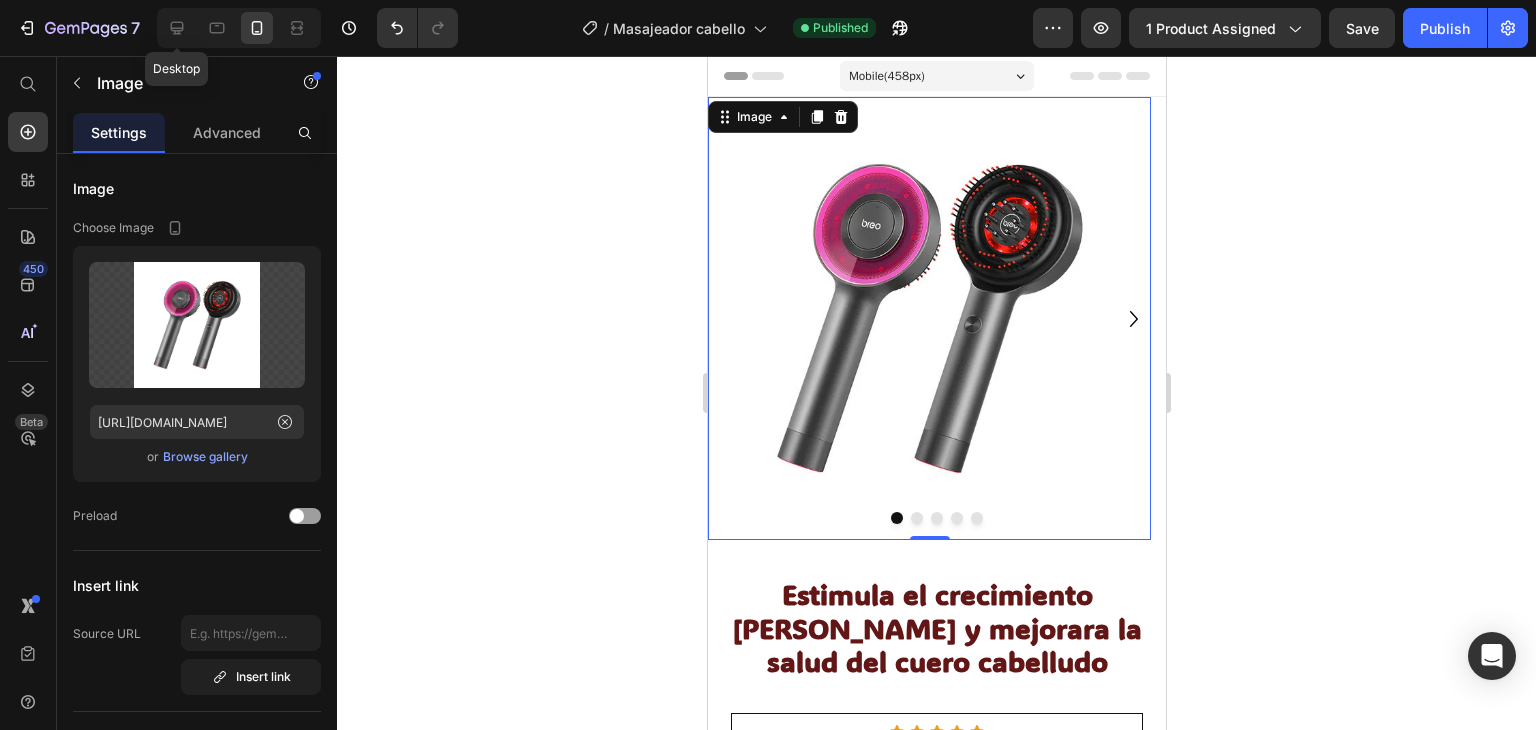scroll, scrollTop: 0, scrollLeft: 0, axis: both 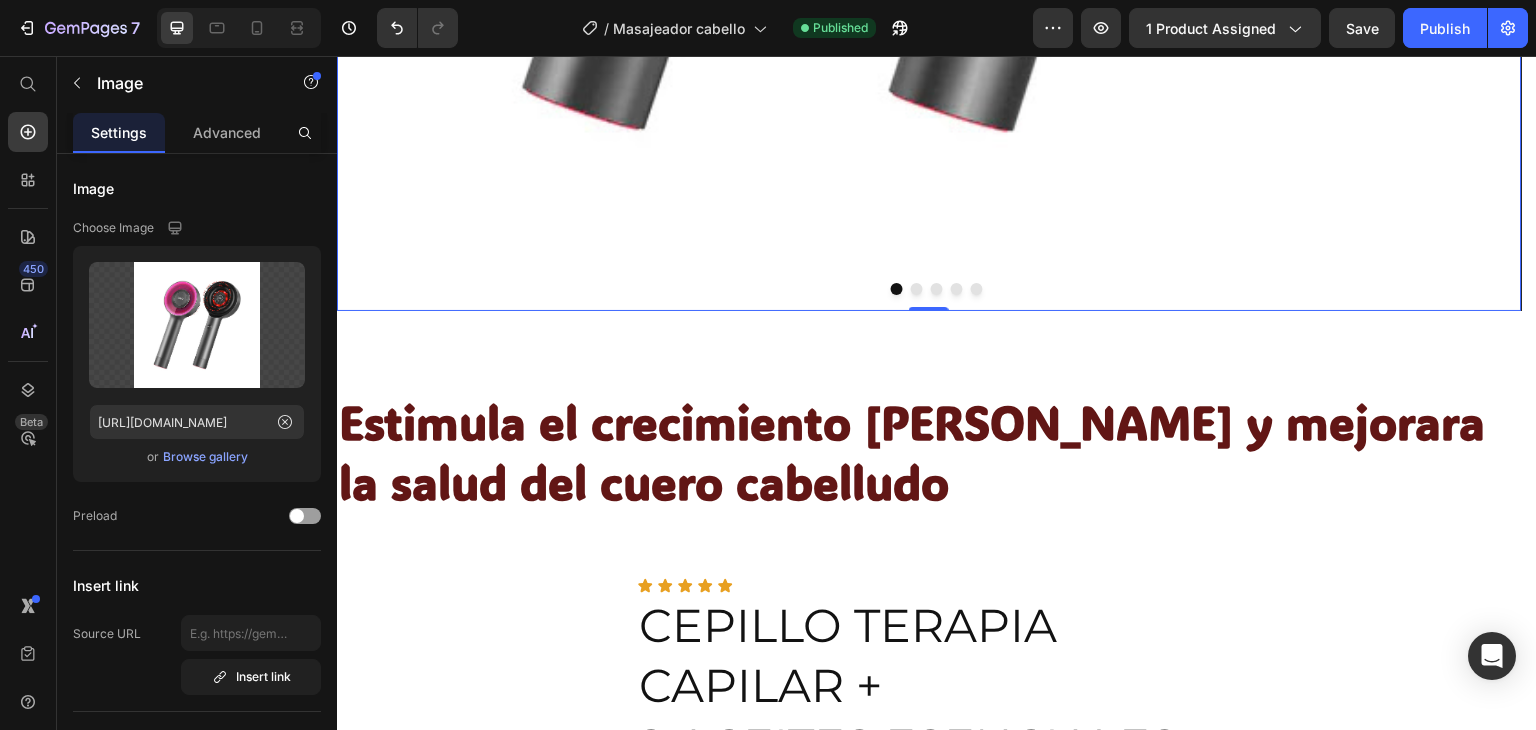 click at bounding box center [917, 289] 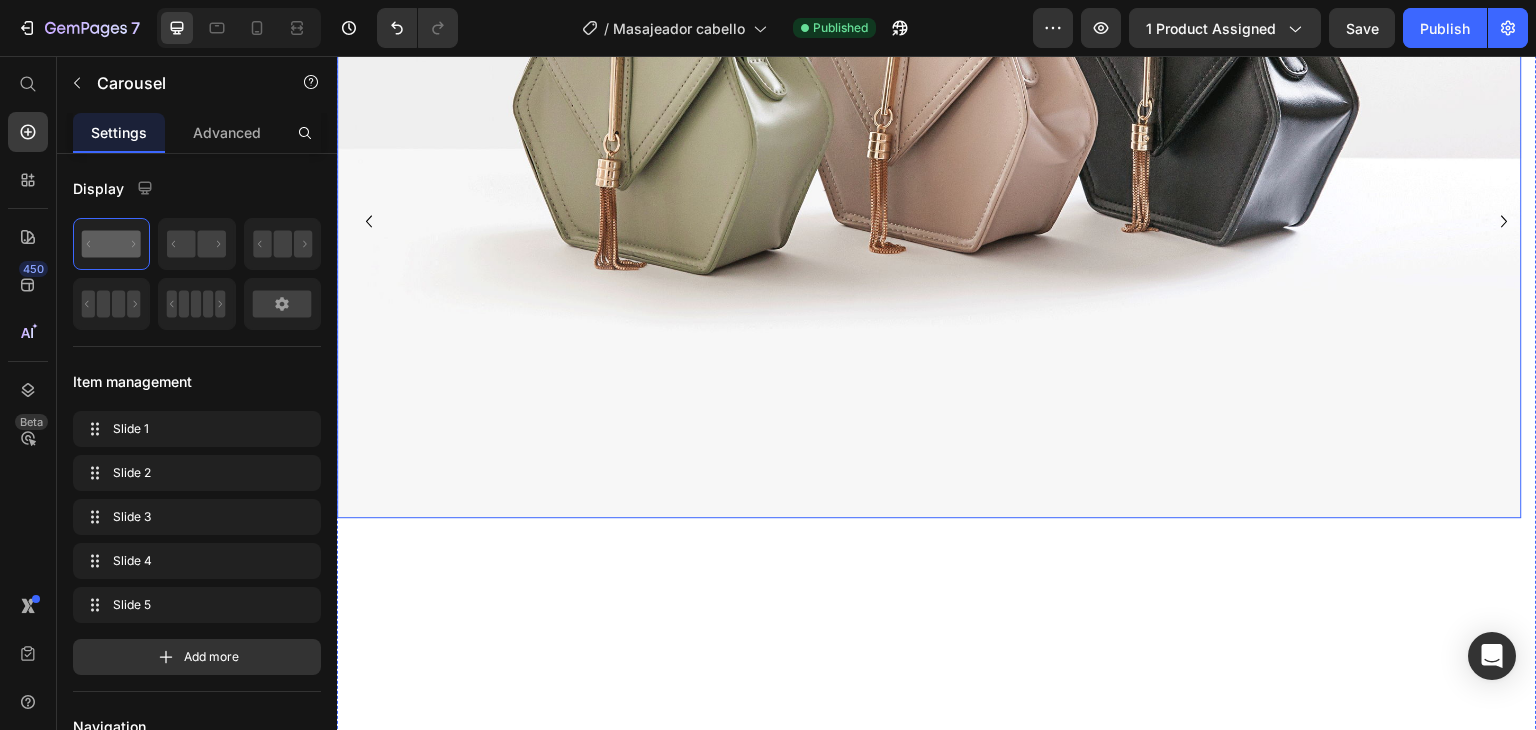 scroll, scrollTop: 700, scrollLeft: 0, axis: vertical 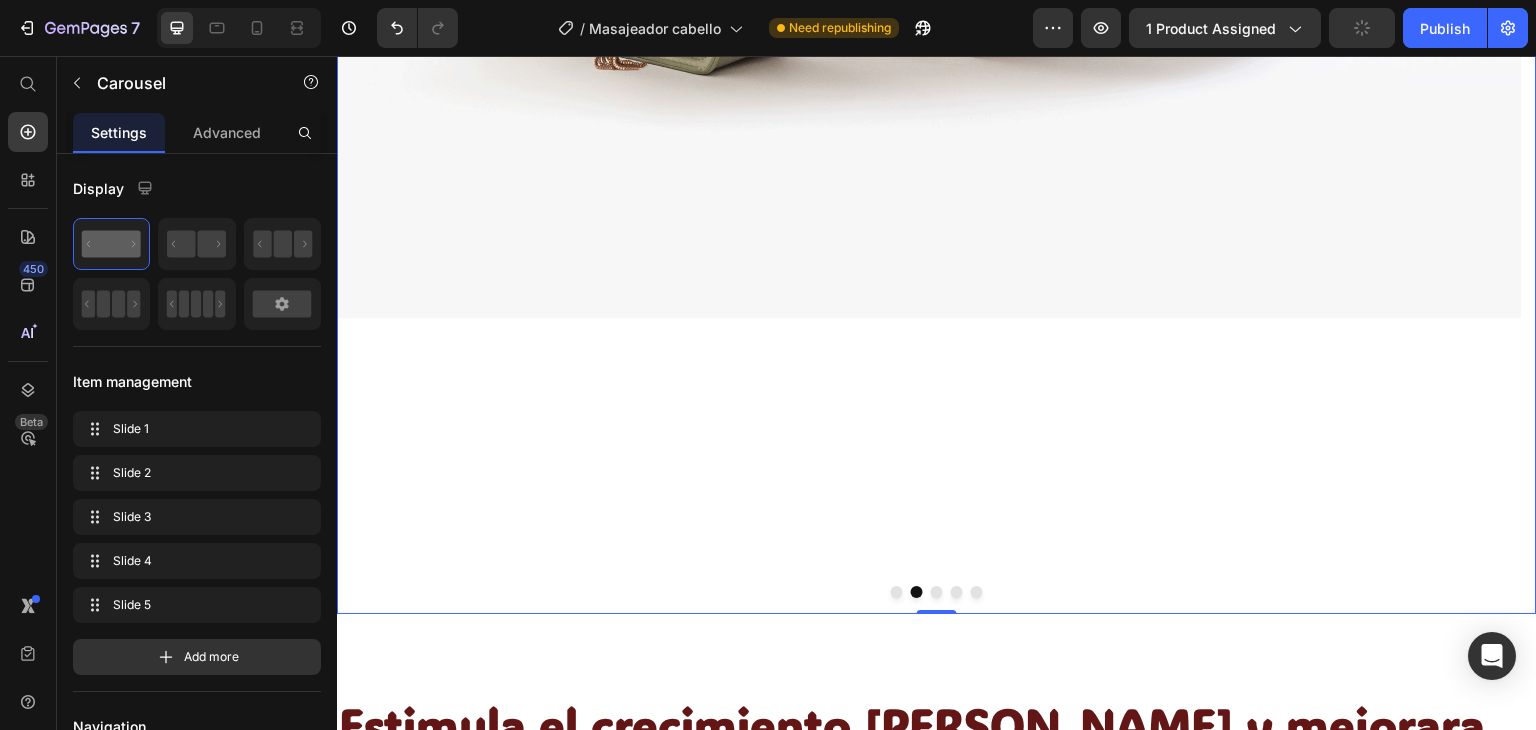 click at bounding box center (937, 592) 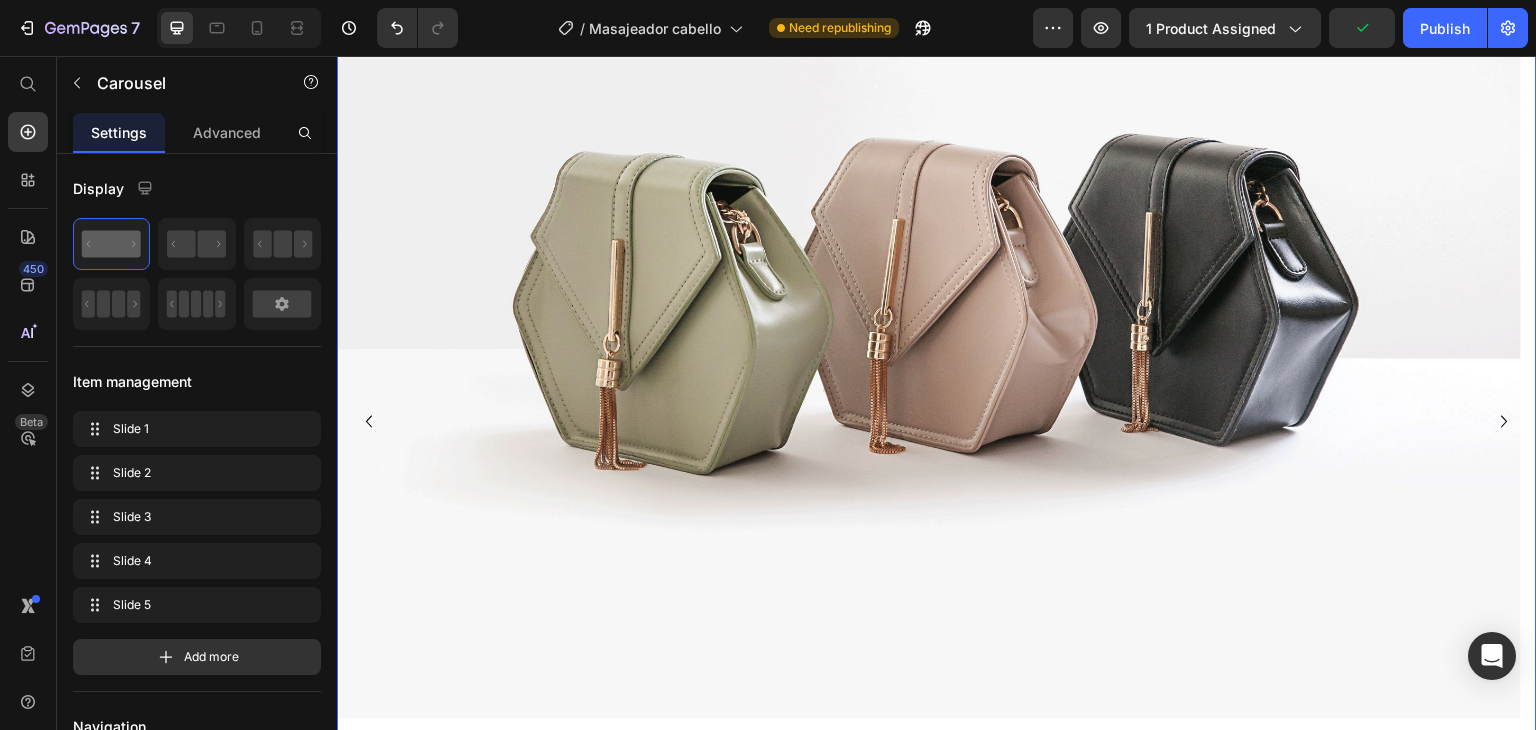 scroll, scrollTop: 700, scrollLeft: 0, axis: vertical 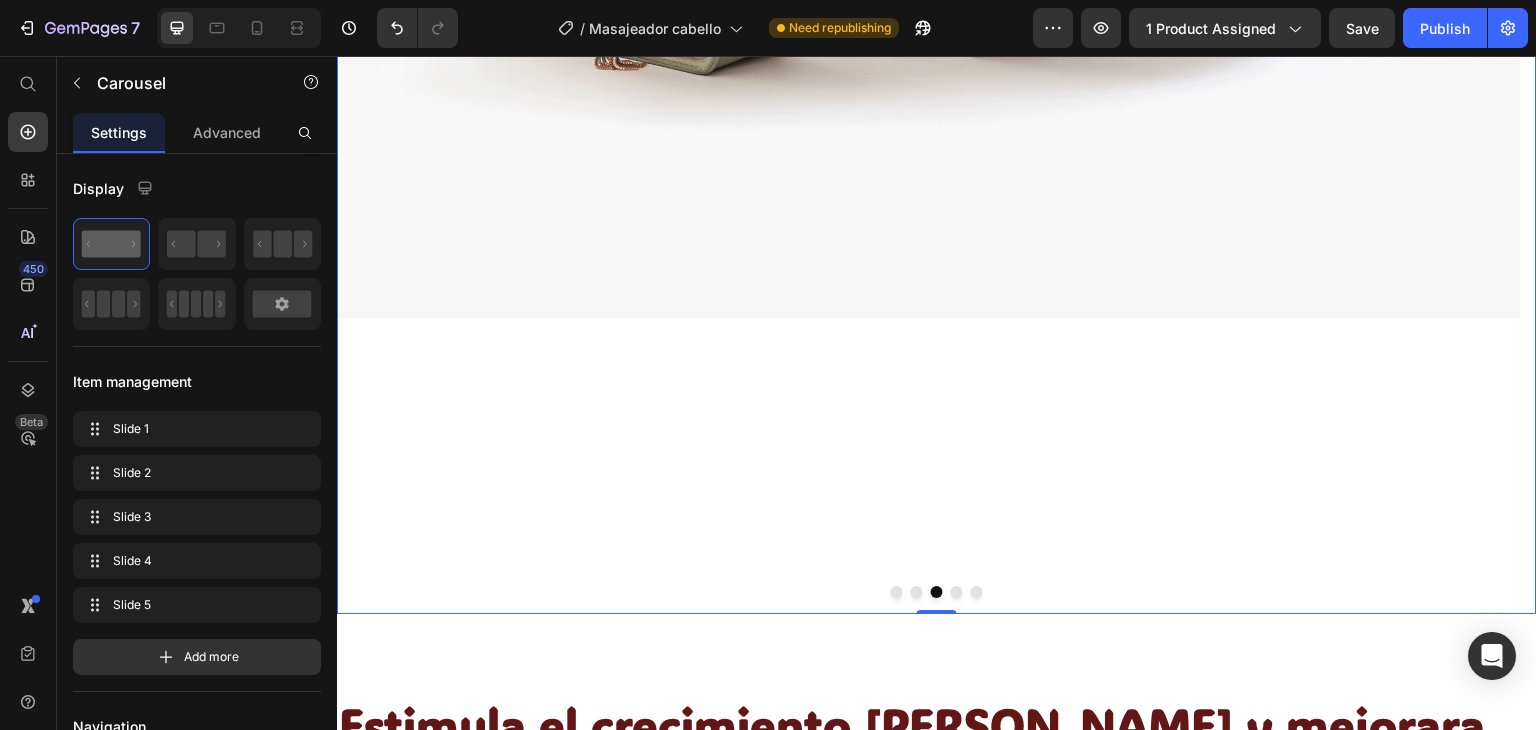 click at bounding box center [957, 592] 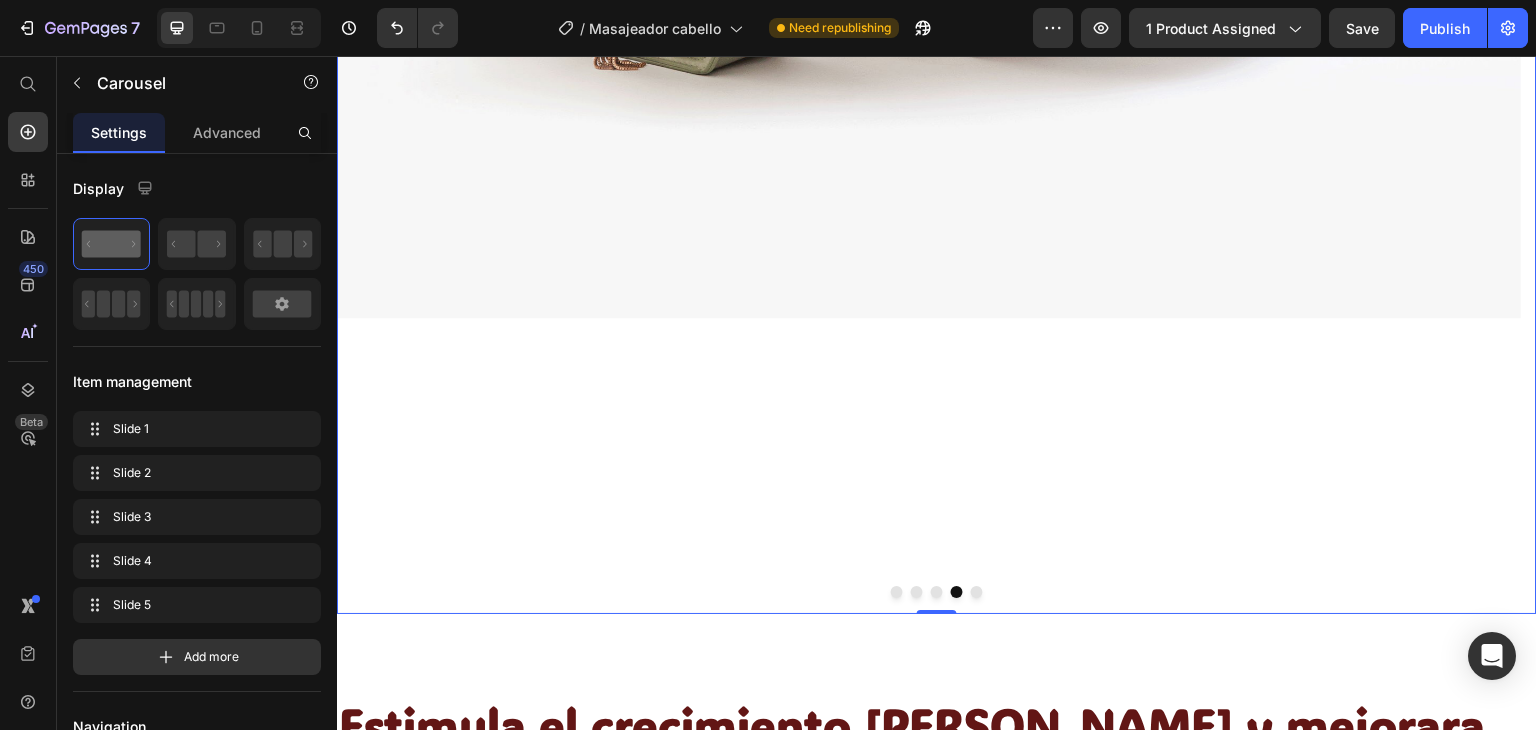 click at bounding box center [937, 592] 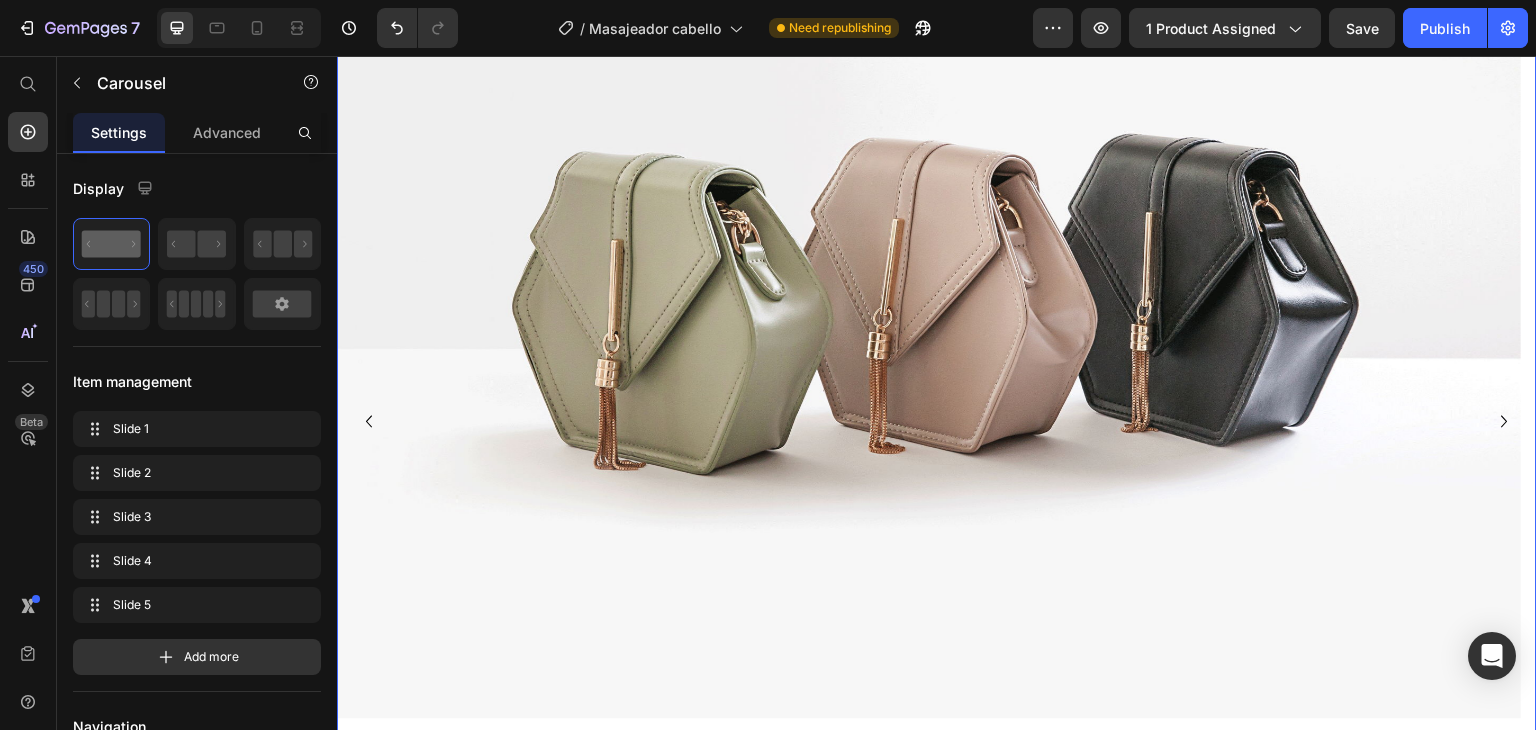scroll, scrollTop: 700, scrollLeft: 0, axis: vertical 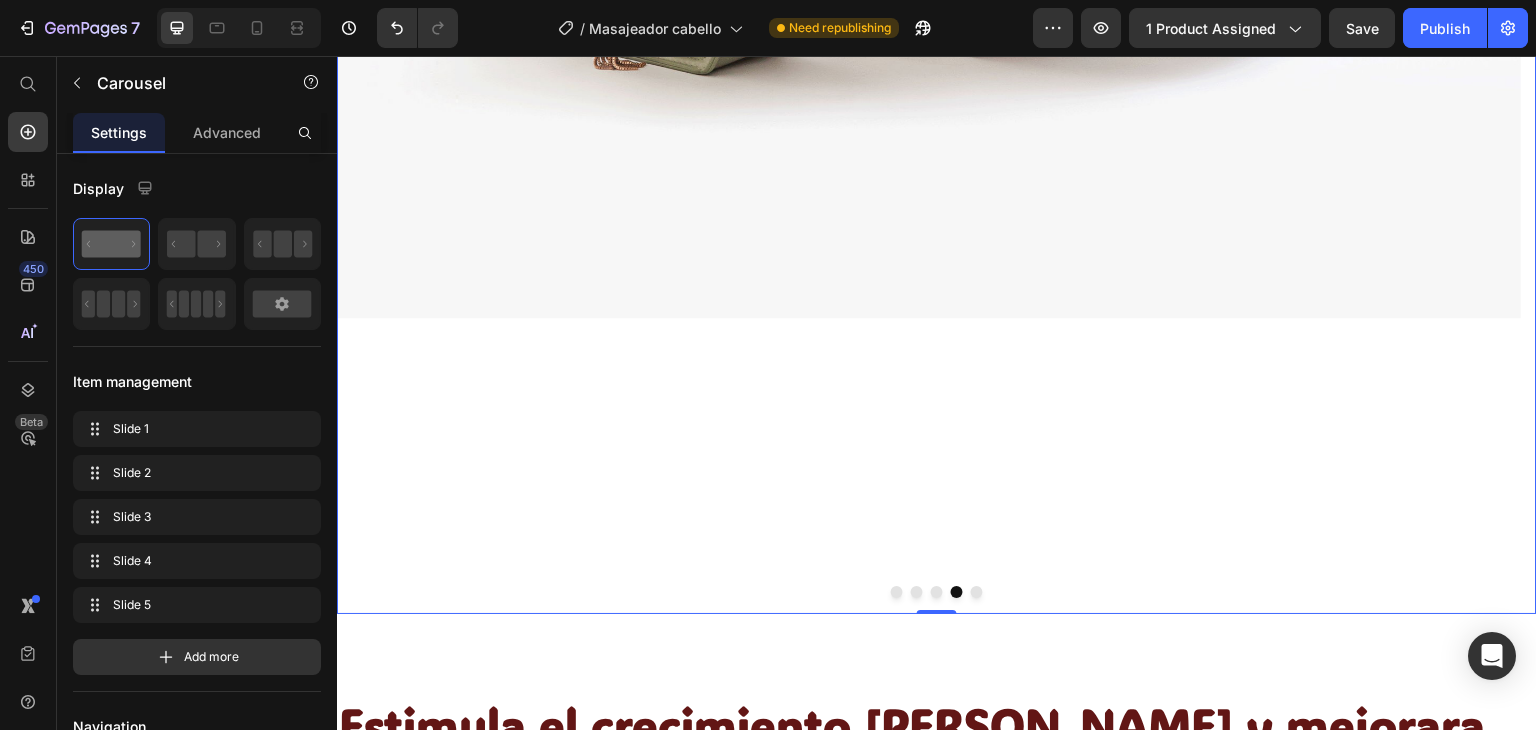 click at bounding box center (897, 592) 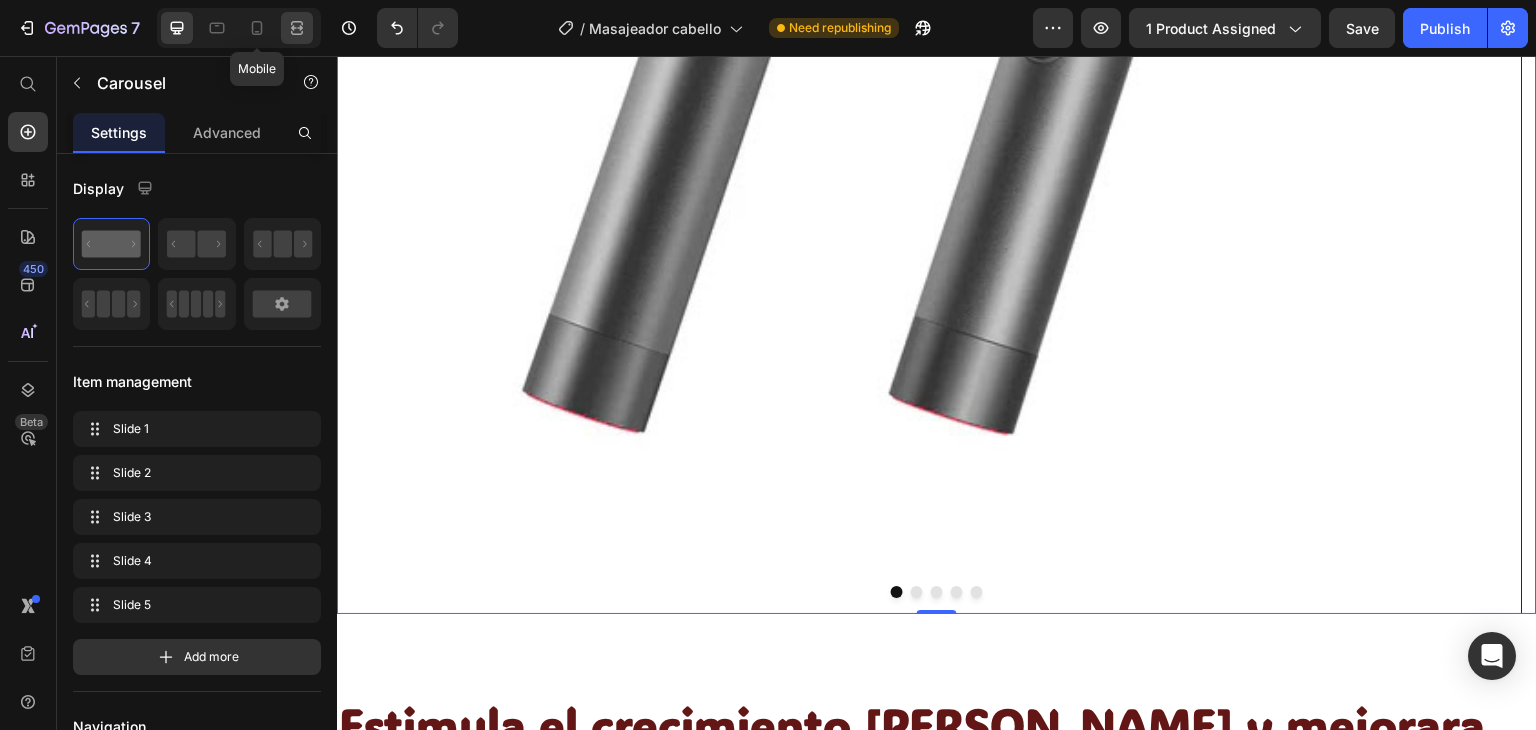 click 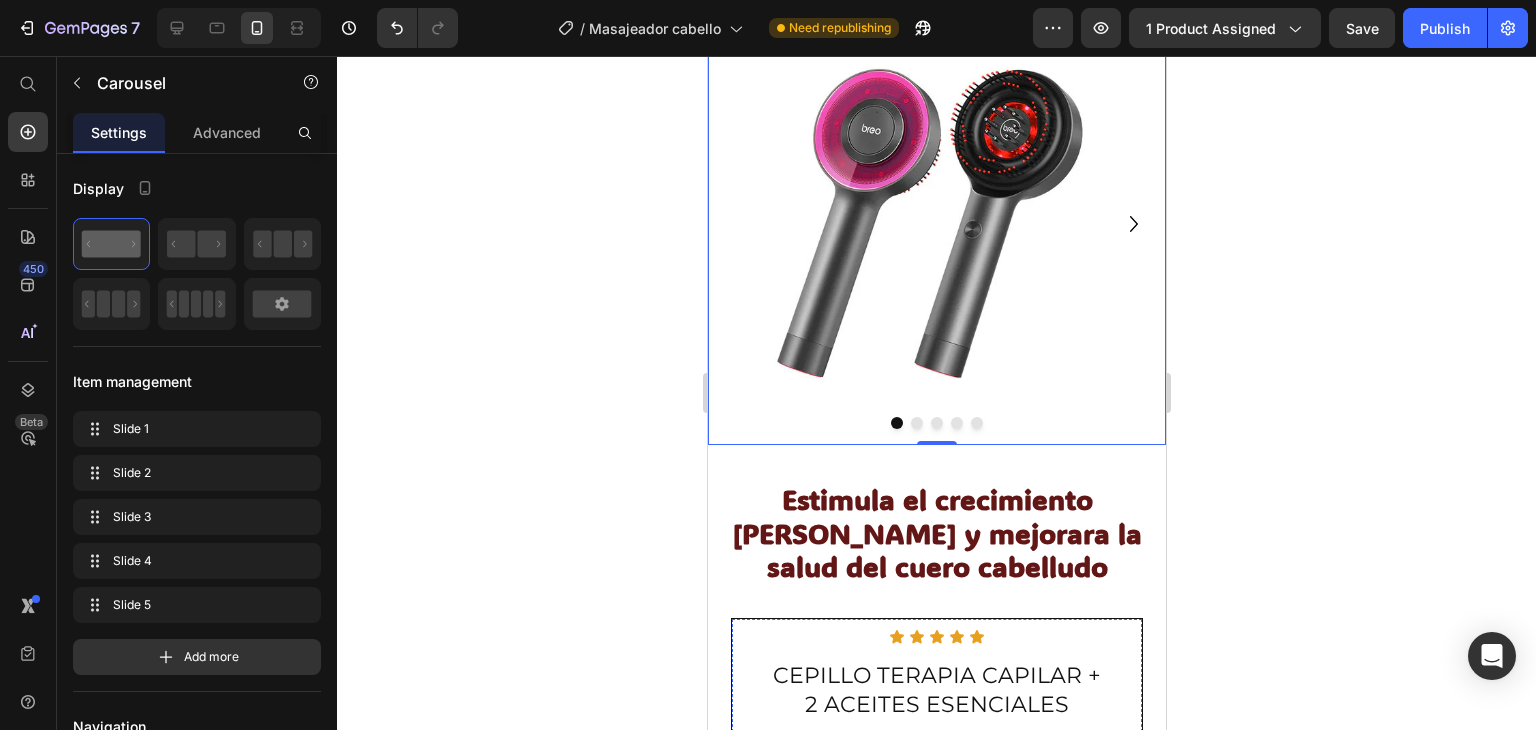 scroll, scrollTop: 0, scrollLeft: 0, axis: both 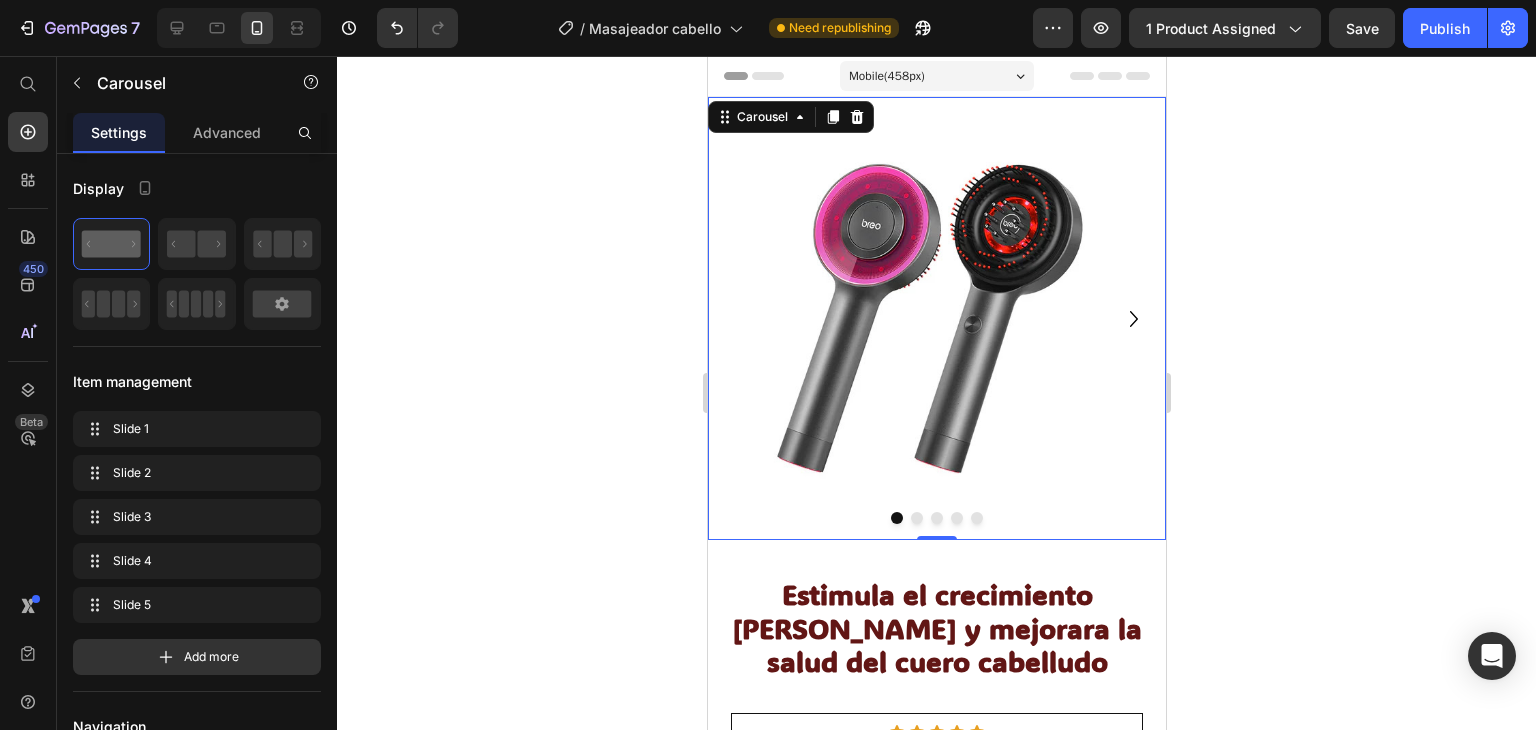 click at bounding box center (916, 518) 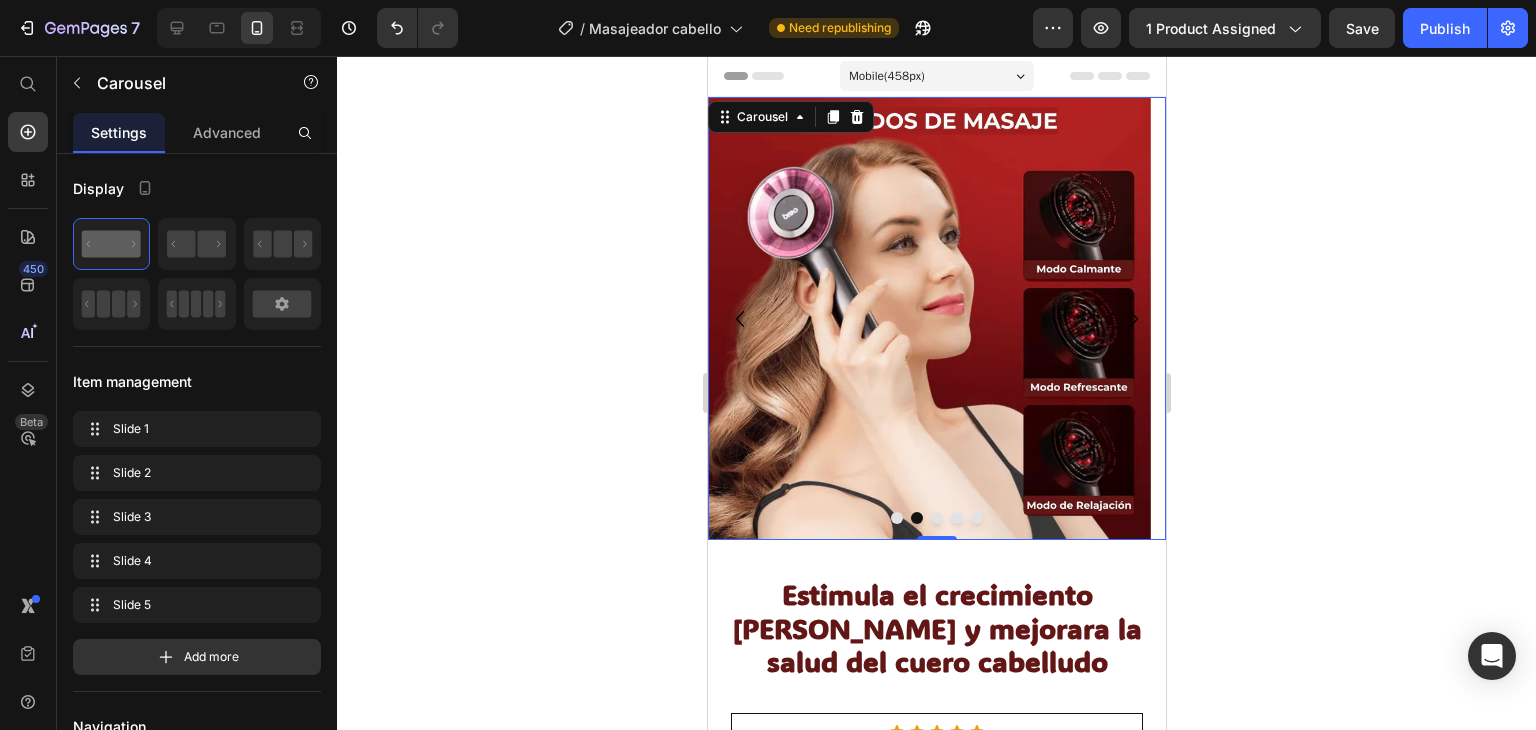 click at bounding box center [936, 518] 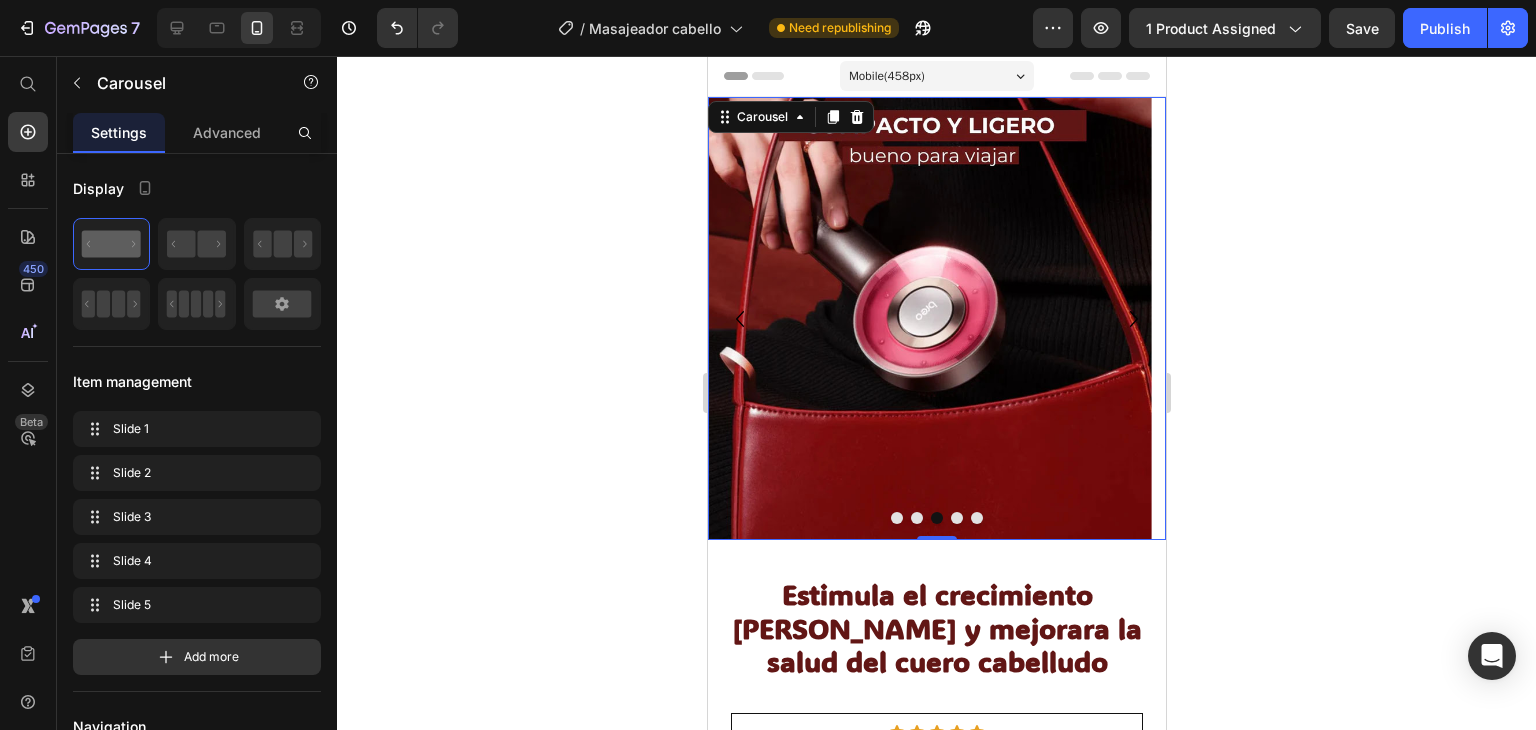 click at bounding box center [956, 518] 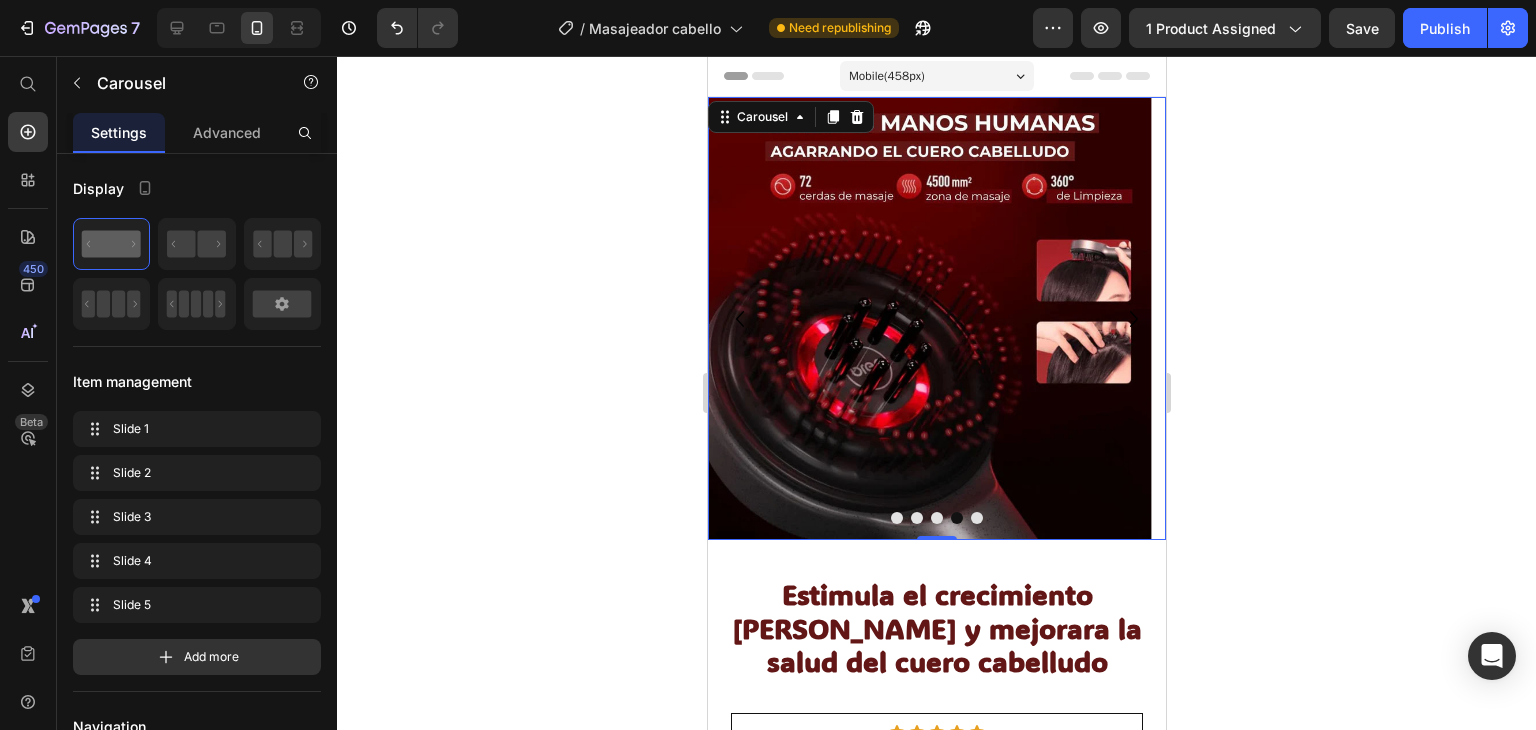 click at bounding box center (976, 518) 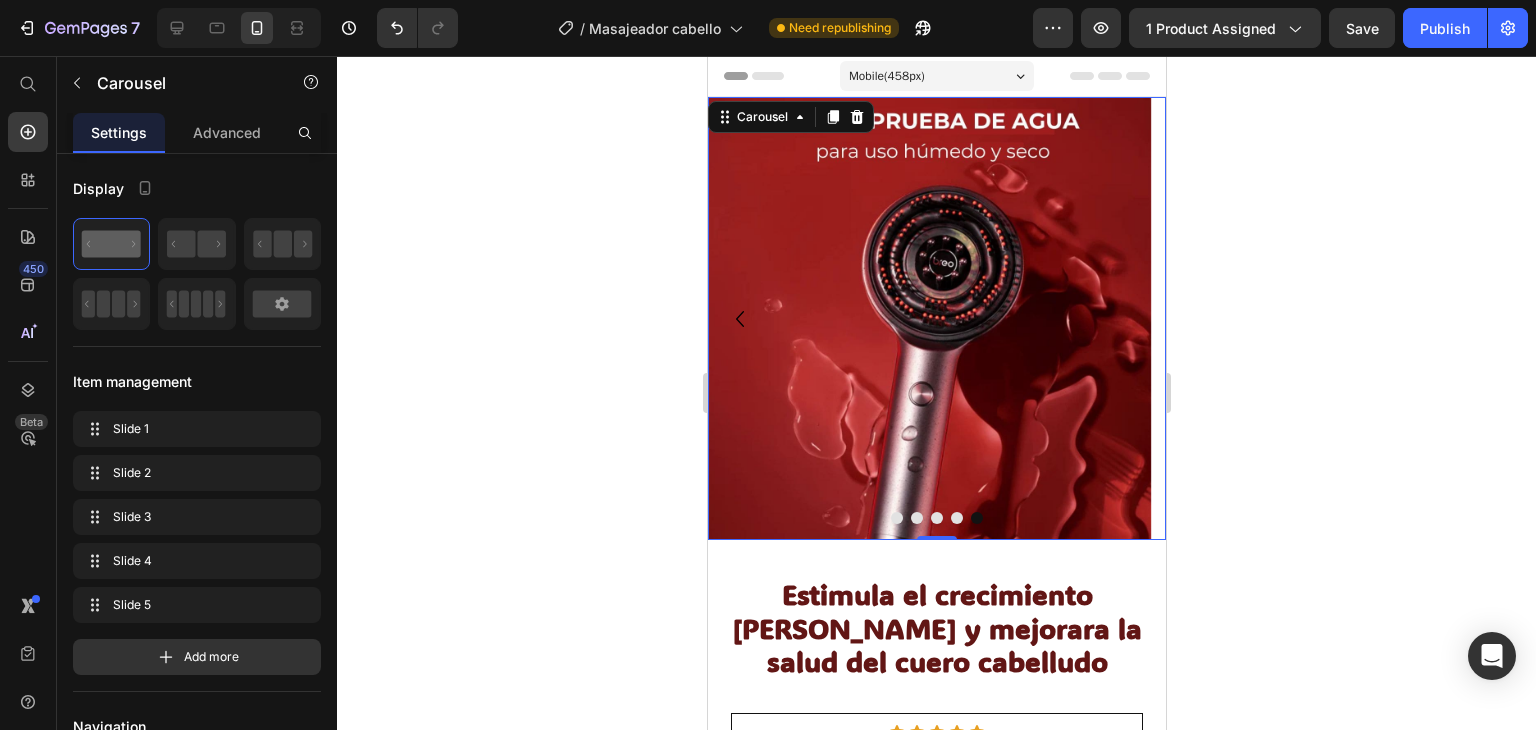 click at bounding box center (896, 518) 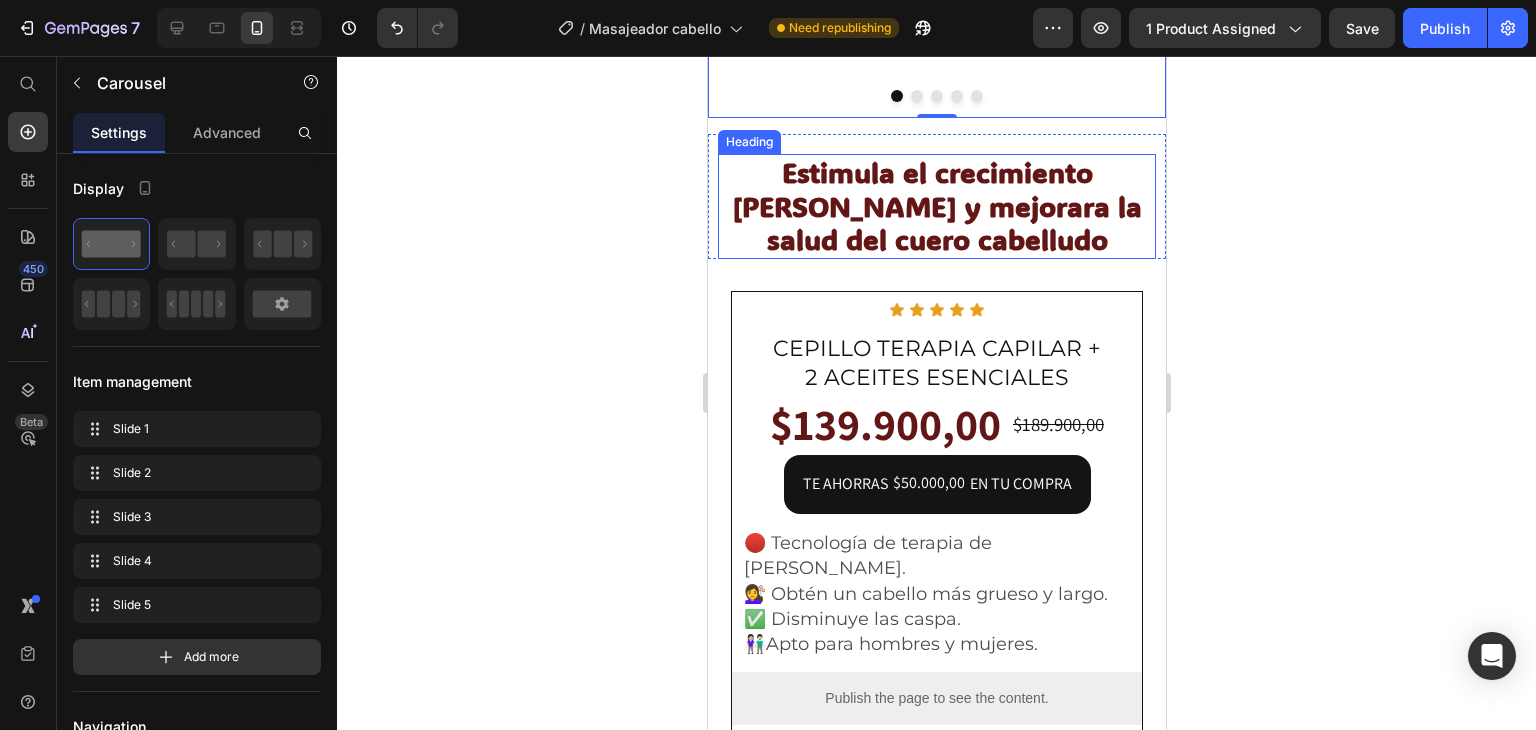scroll, scrollTop: 500, scrollLeft: 0, axis: vertical 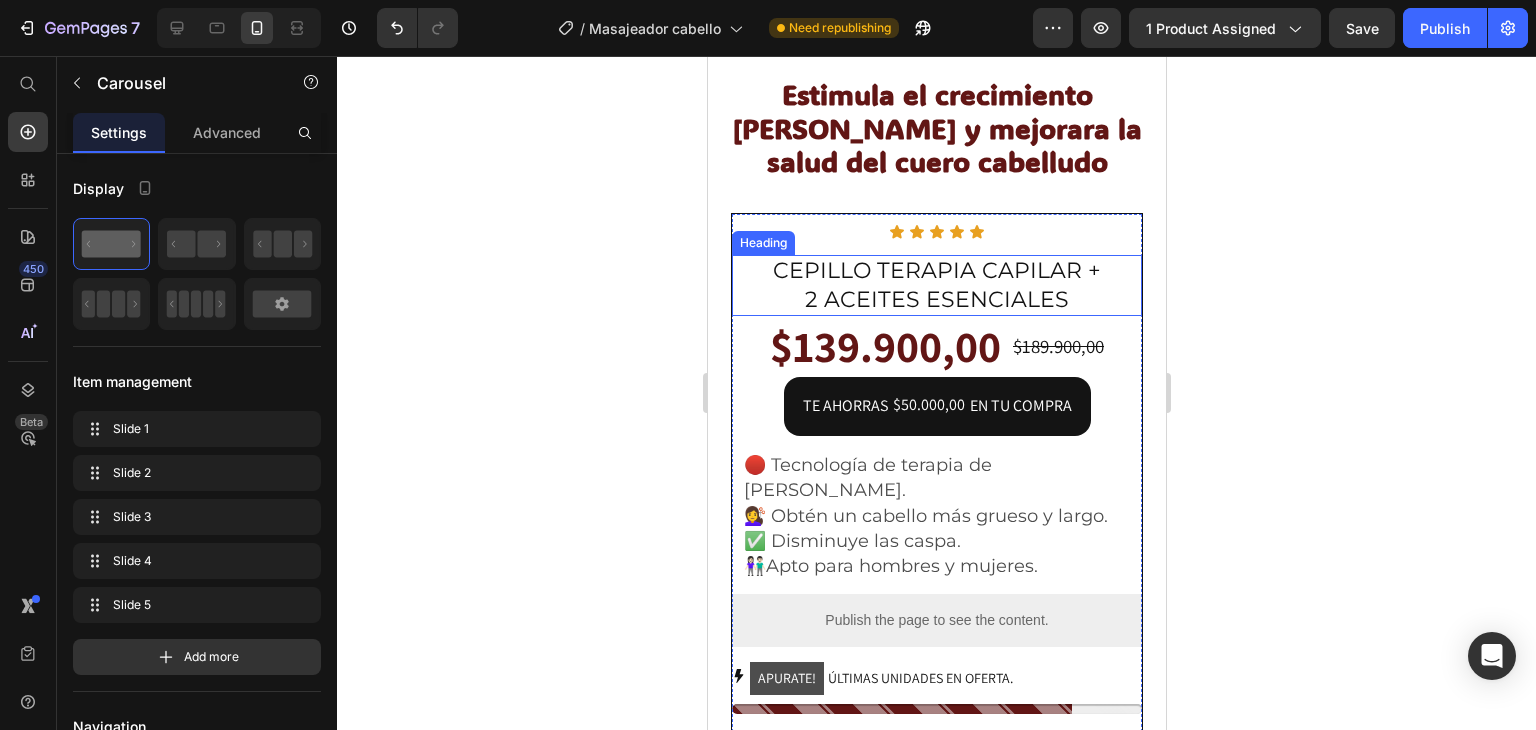 click on "CEPILLO TERAPIA CAPILAR +  2 ACEITES ESENCIALES" at bounding box center [936, 285] 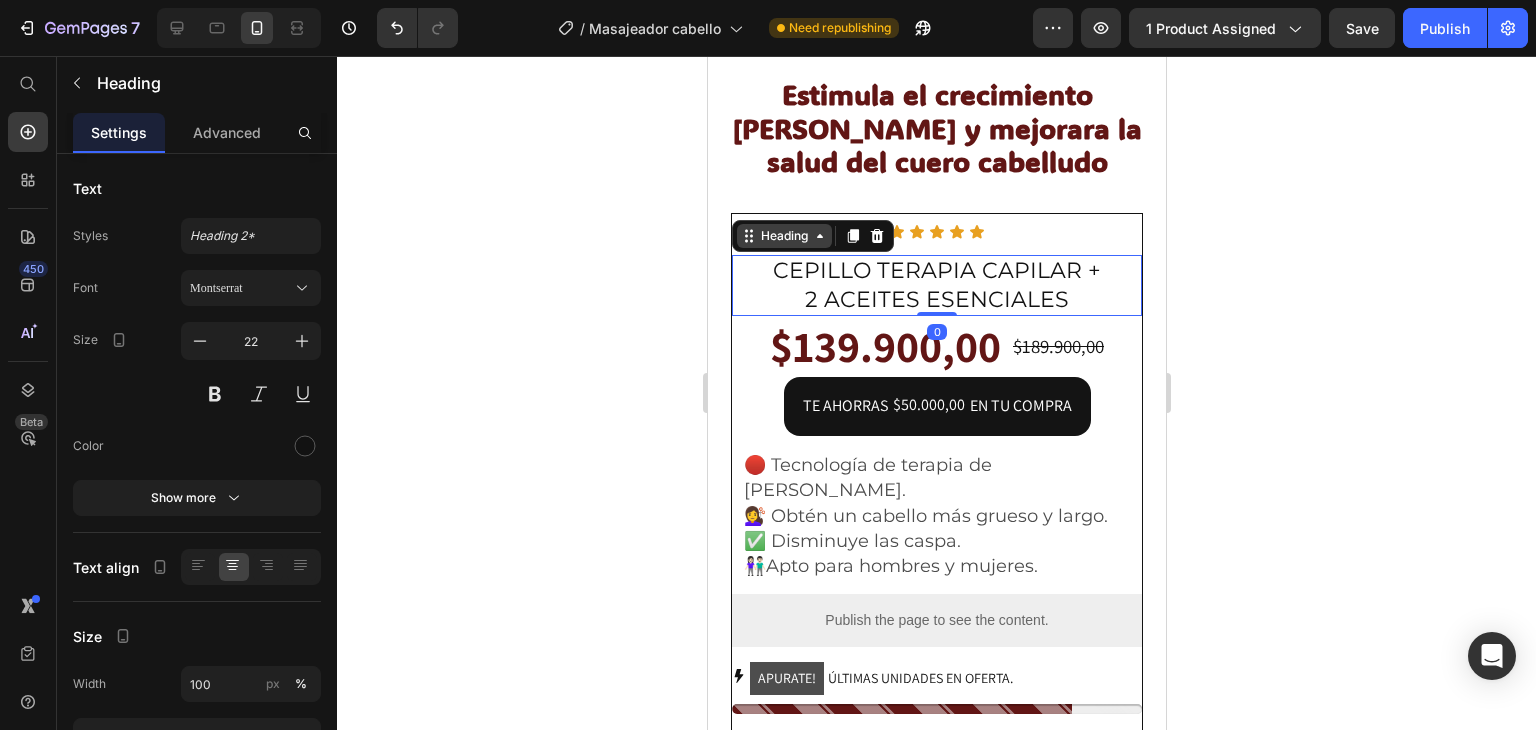 click on "Heading" at bounding box center [783, 236] 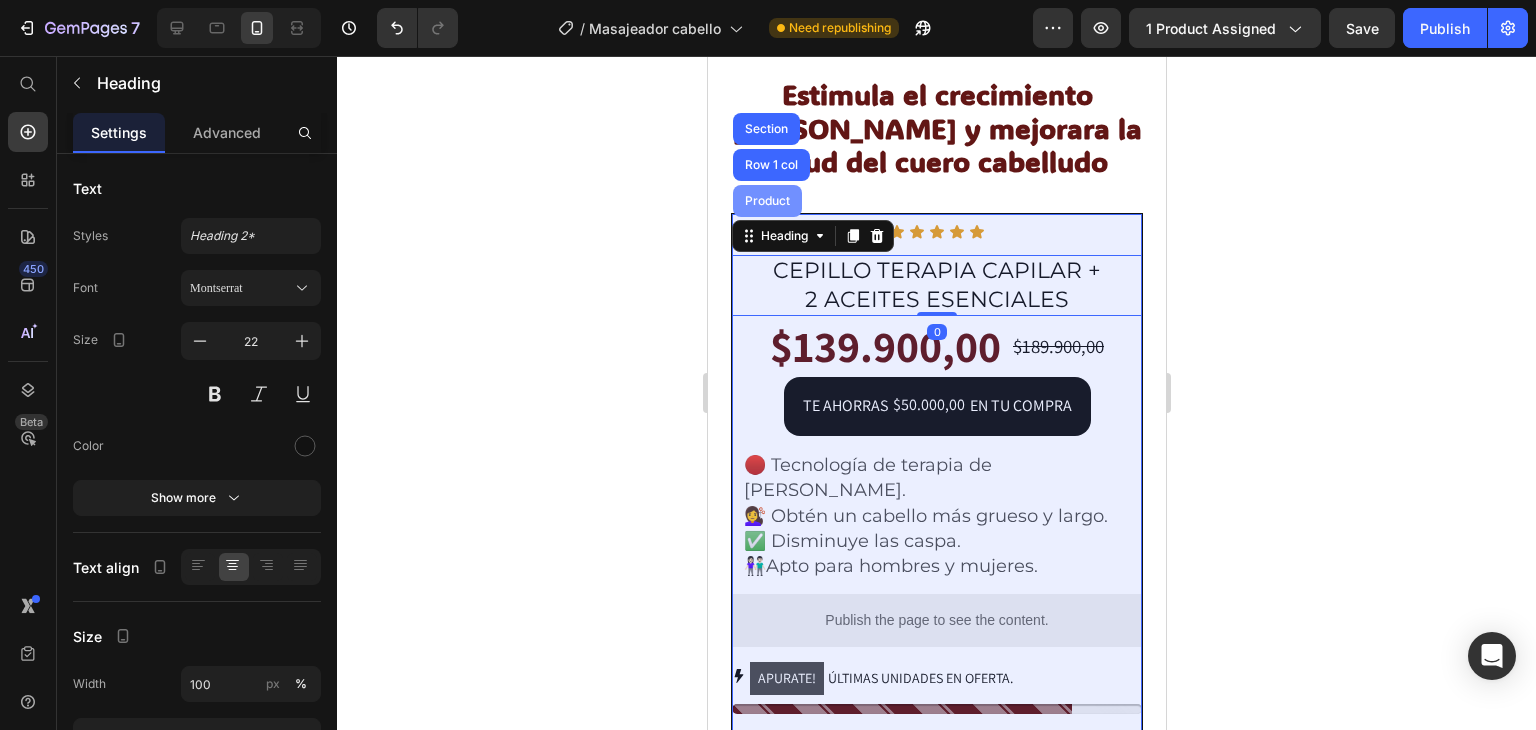 click on "Product" at bounding box center (766, 201) 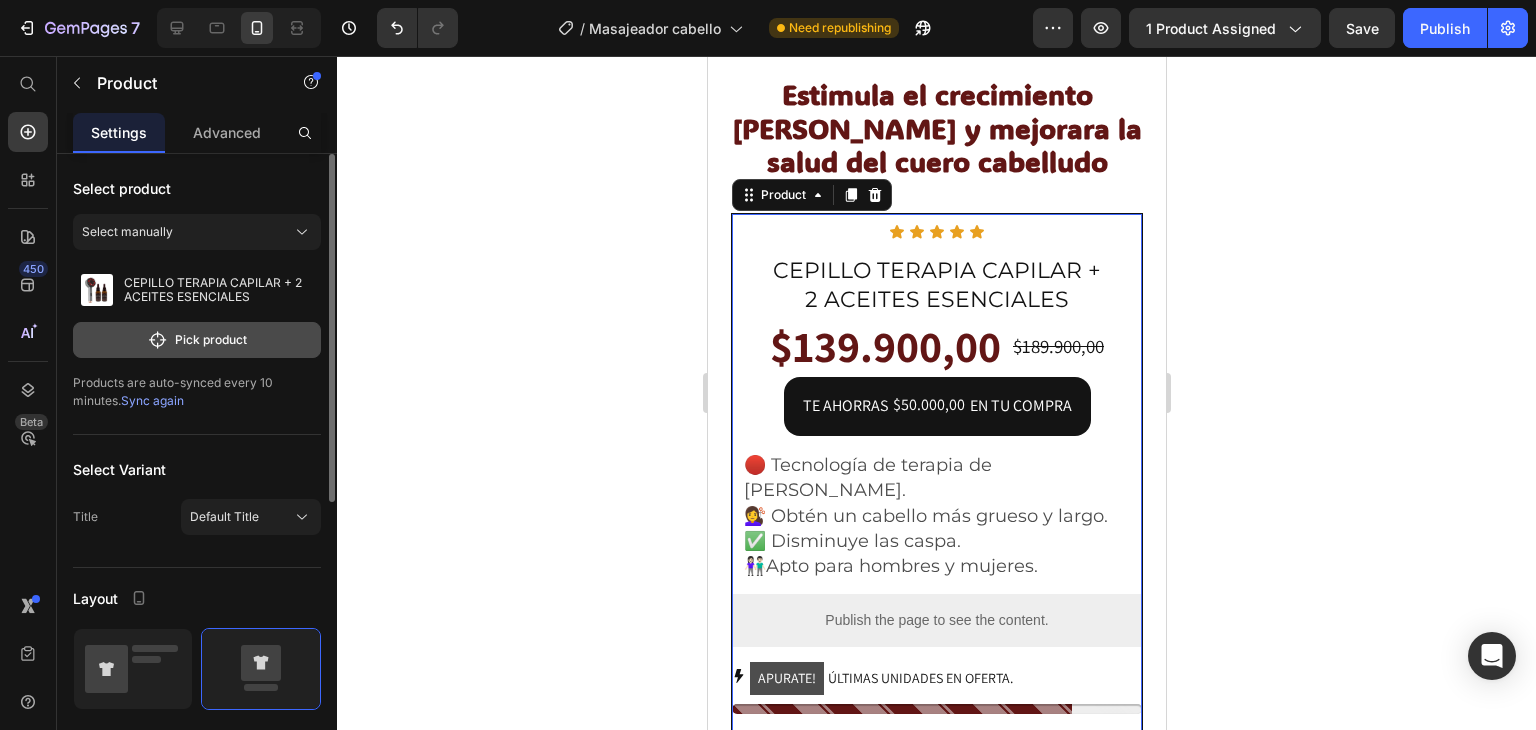 click on "Pick product" at bounding box center (197, 340) 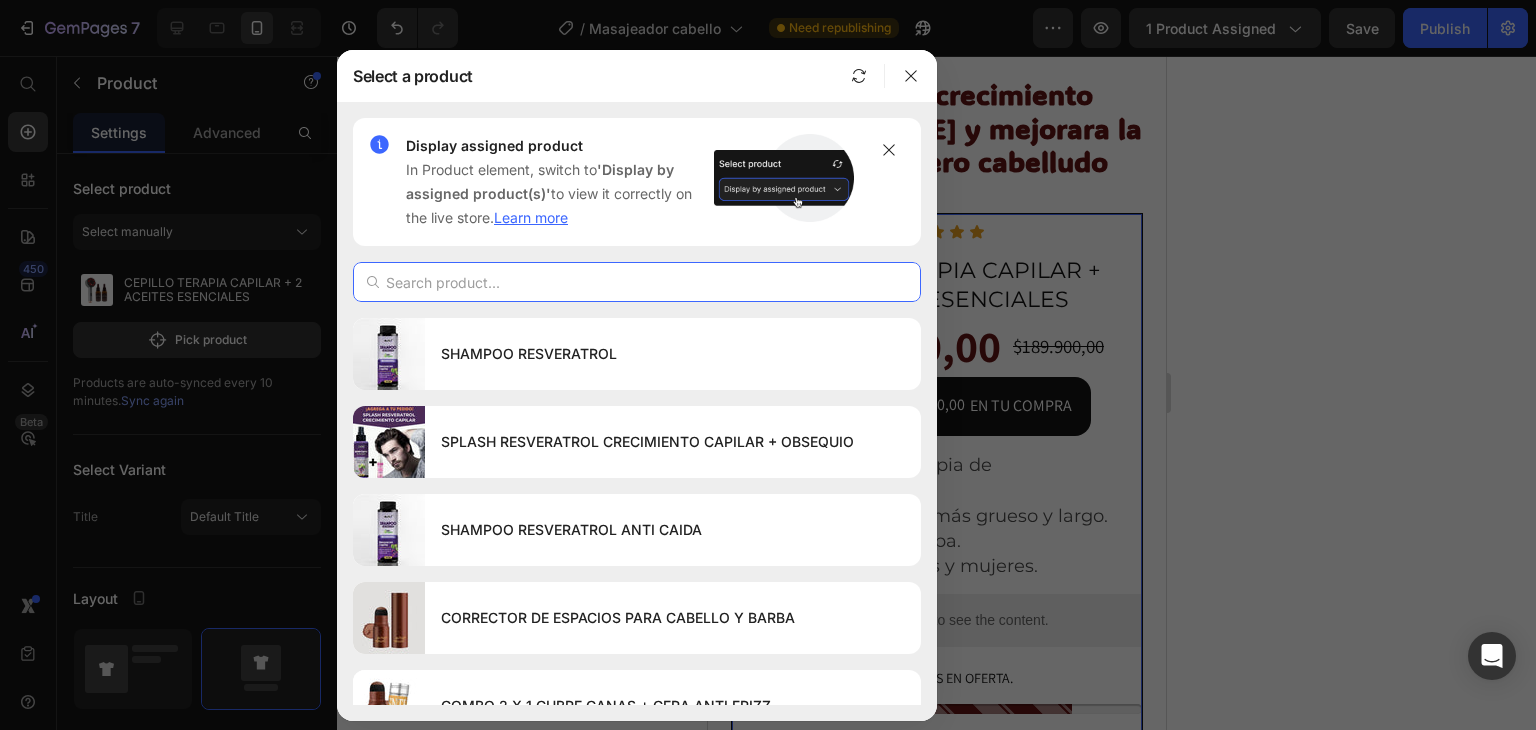 click at bounding box center (637, 282) 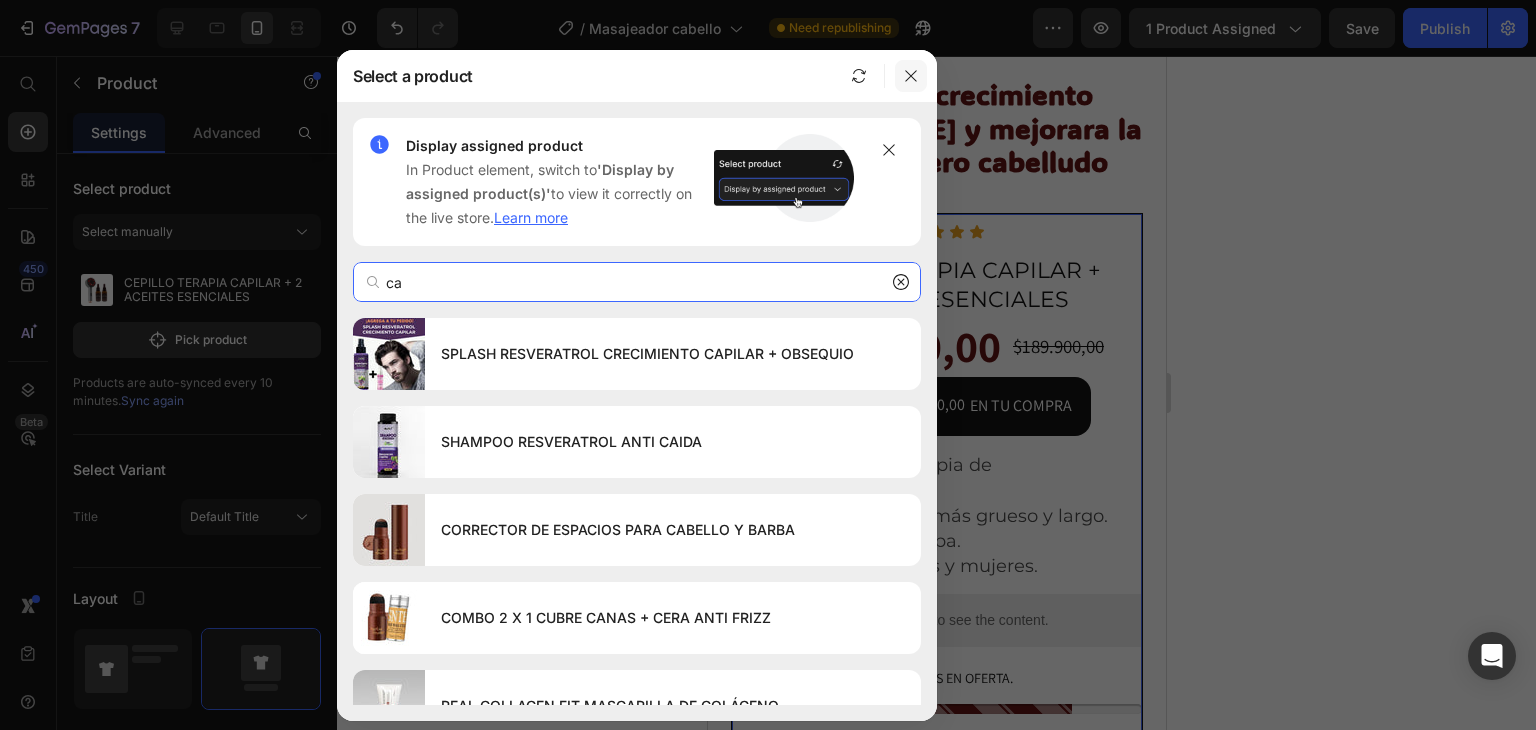 type on "ca" 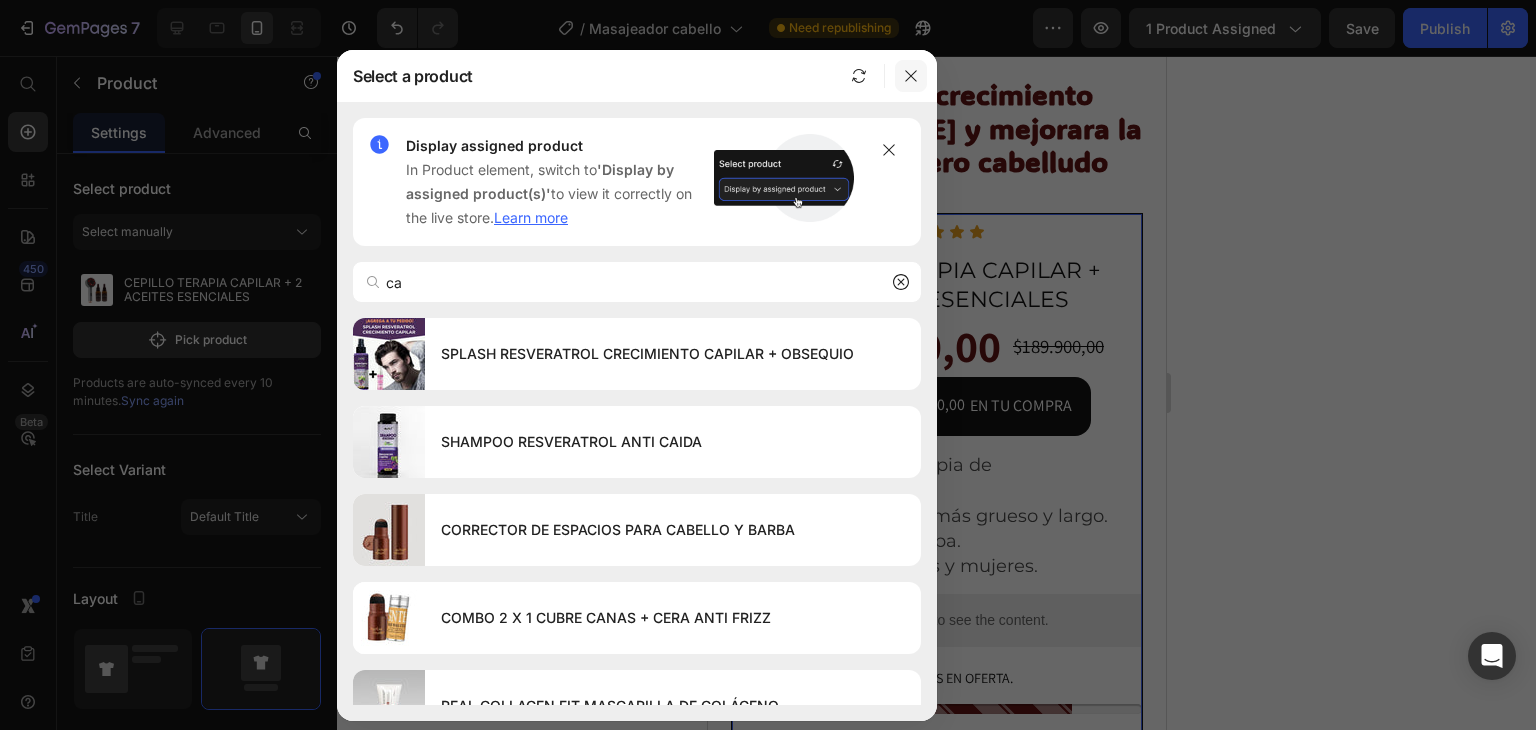 click 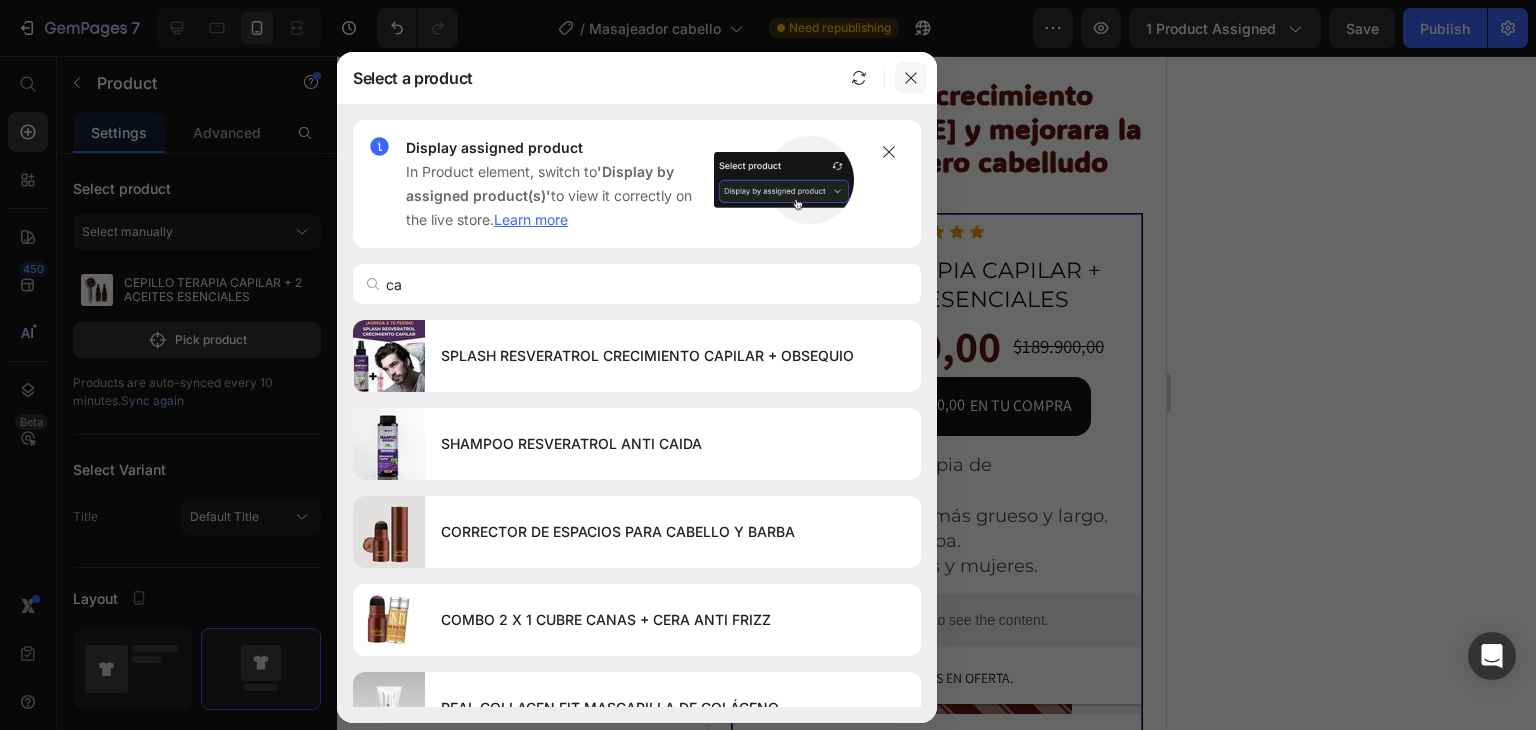 type 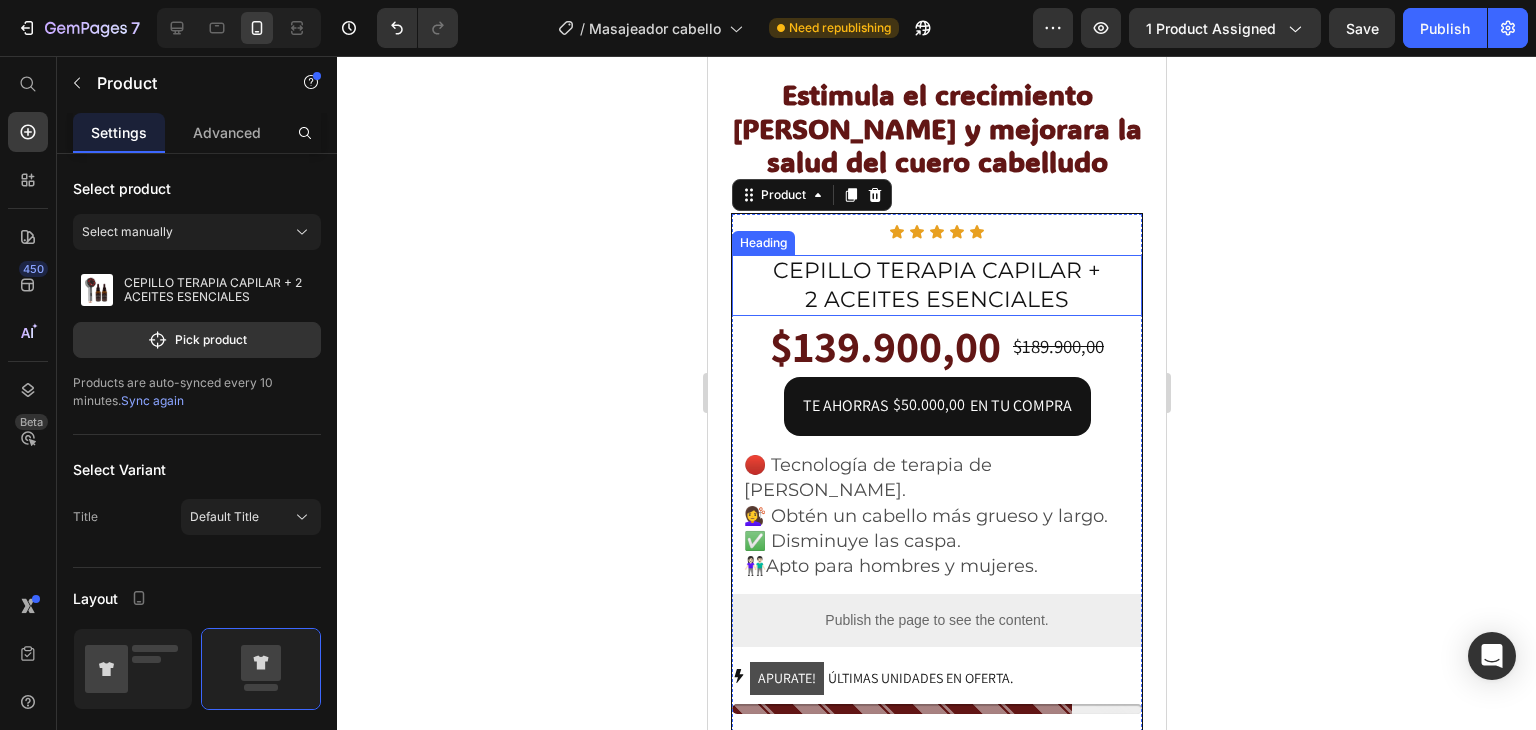 click on "CEPILLO TERAPIA CAPILAR +  2 ACEITES ESENCIALES" at bounding box center [936, 285] 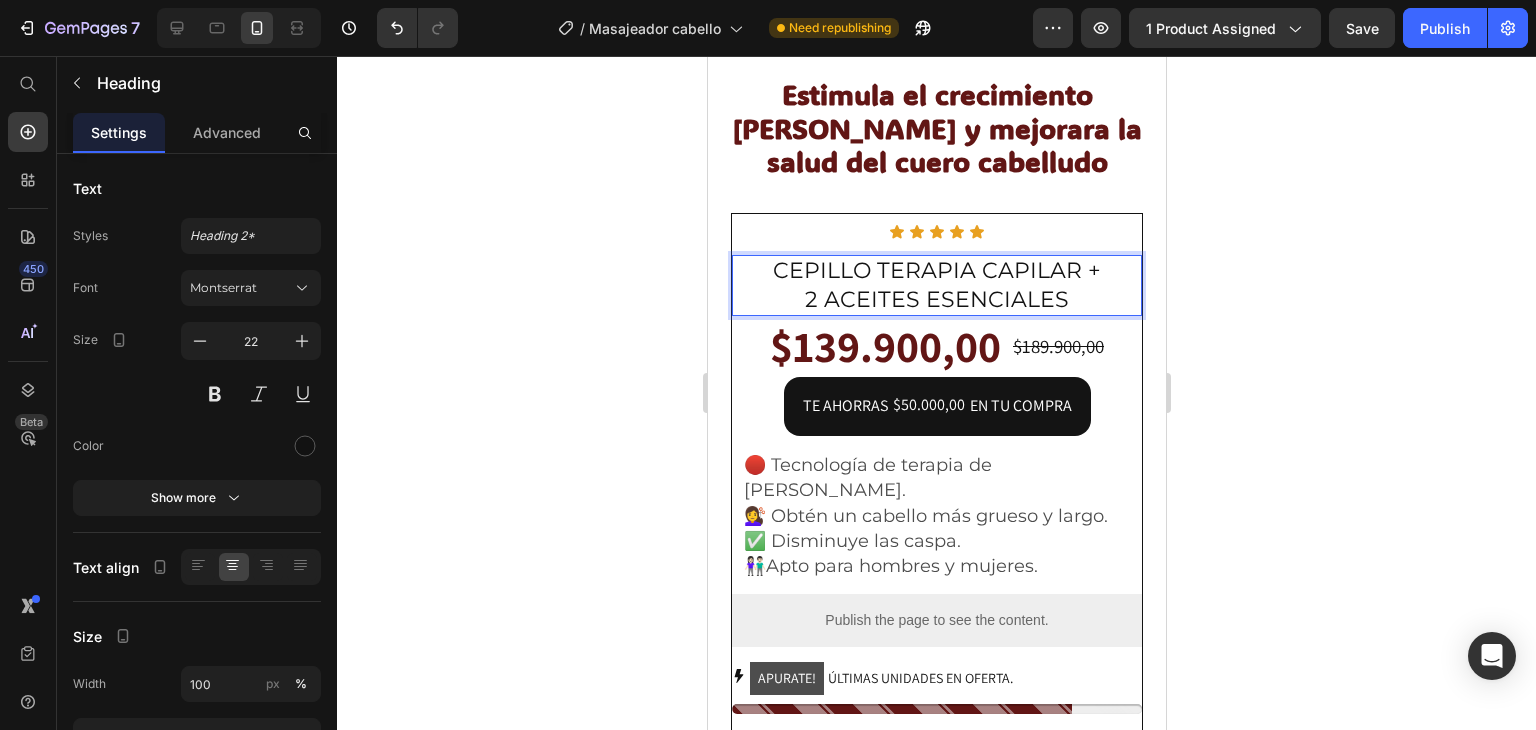 click on "CEPILLO TERAPIA CAPILAR +  2 ACEITES ESENCIALES" at bounding box center (936, 285) 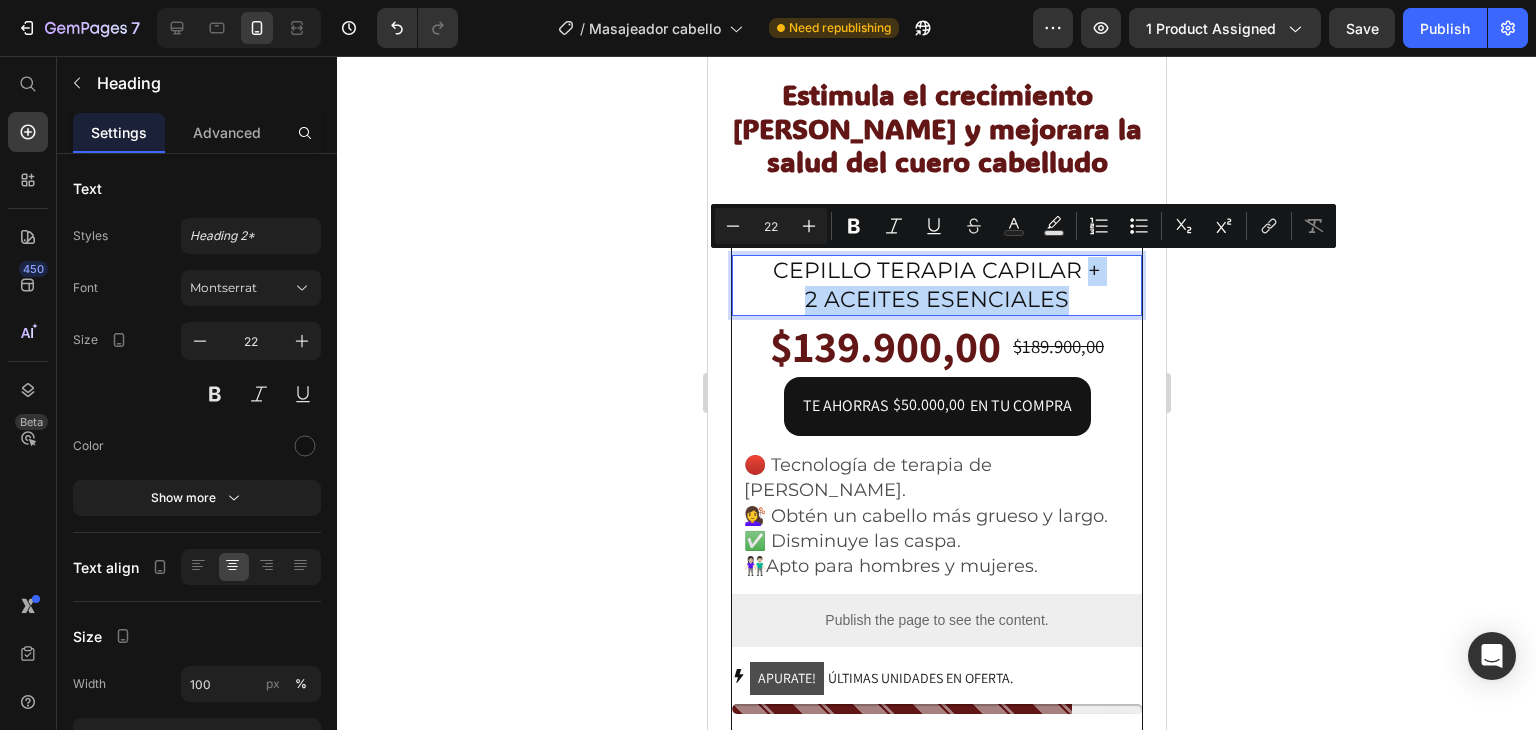 drag, startPoint x: 1073, startPoint y: 273, endPoint x: 1073, endPoint y: 301, distance: 28 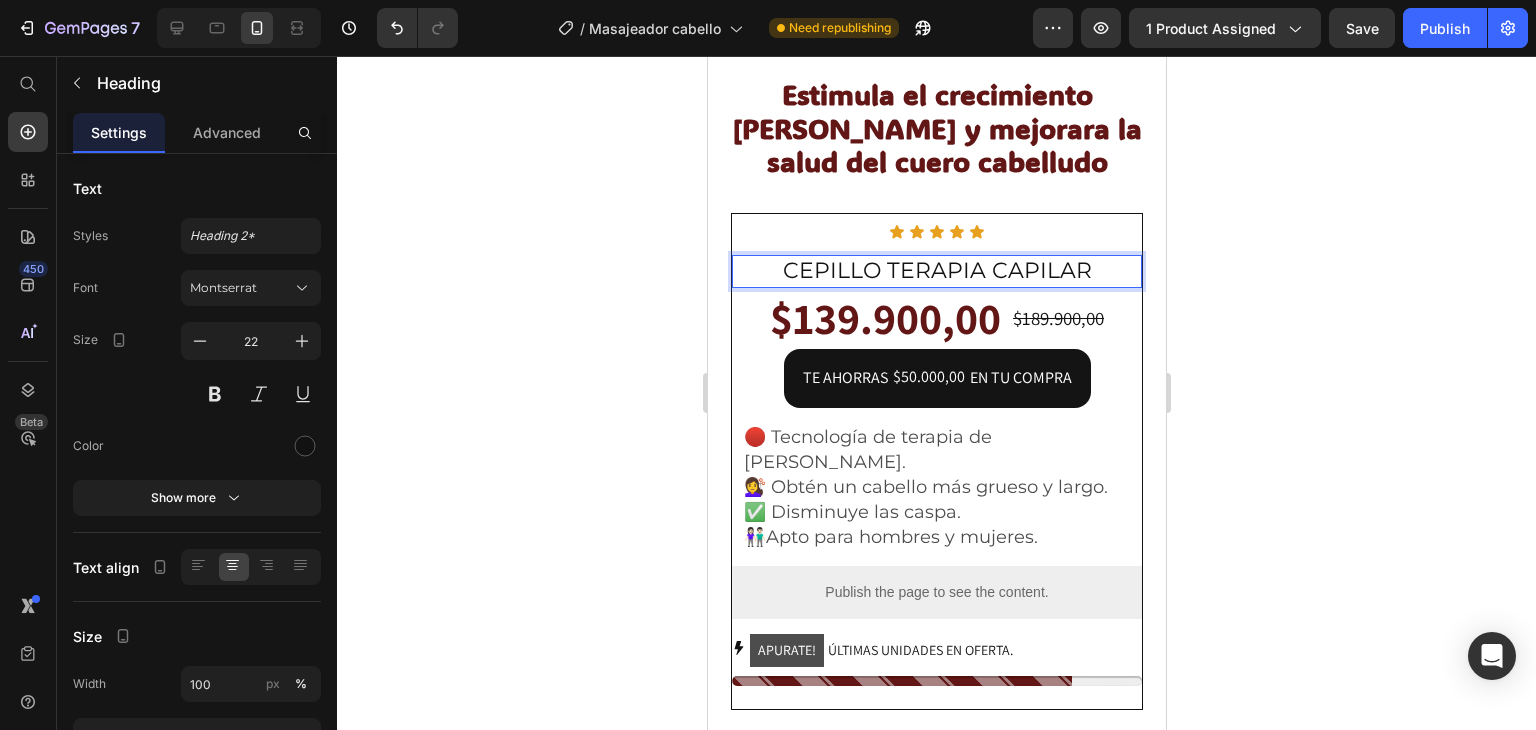 click 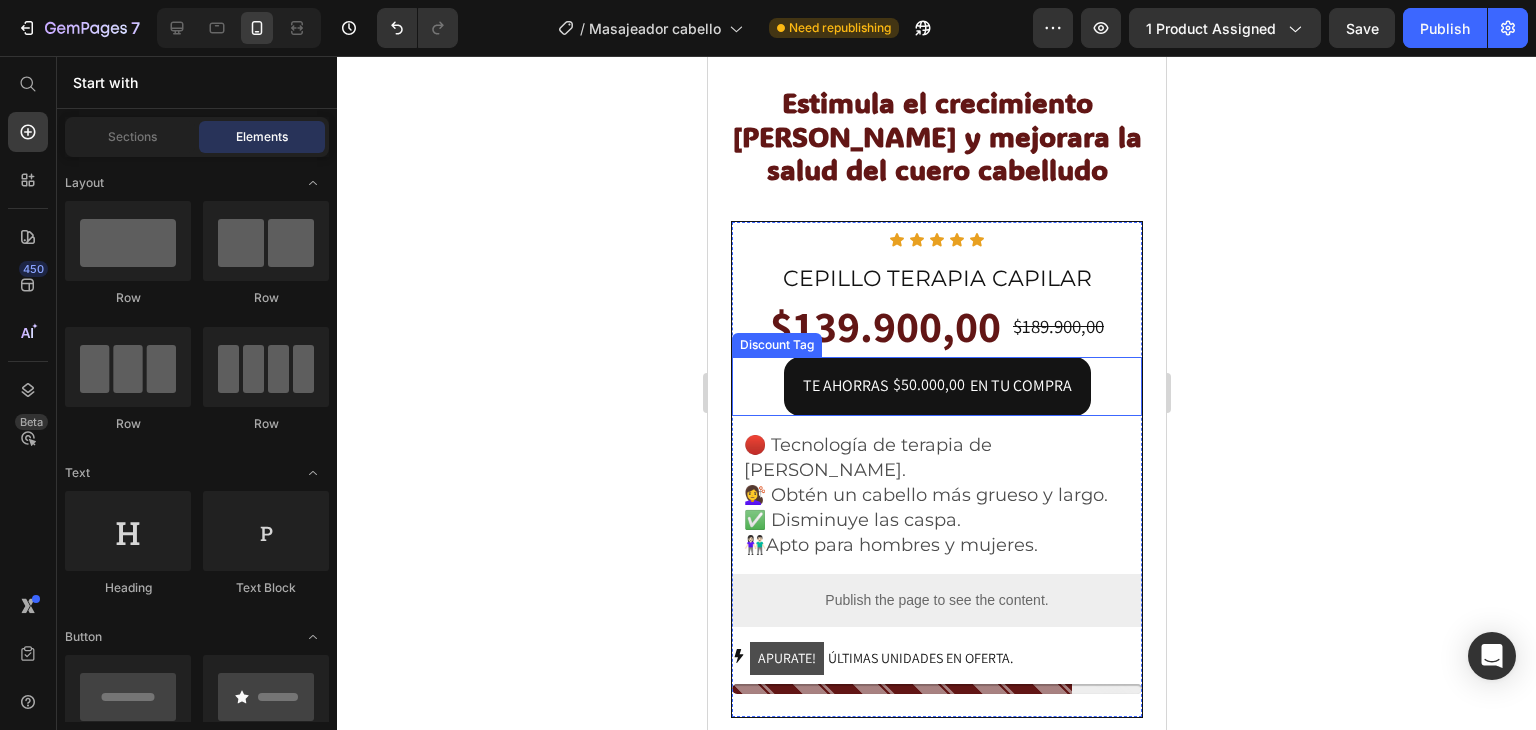 scroll, scrollTop: 292, scrollLeft: 0, axis: vertical 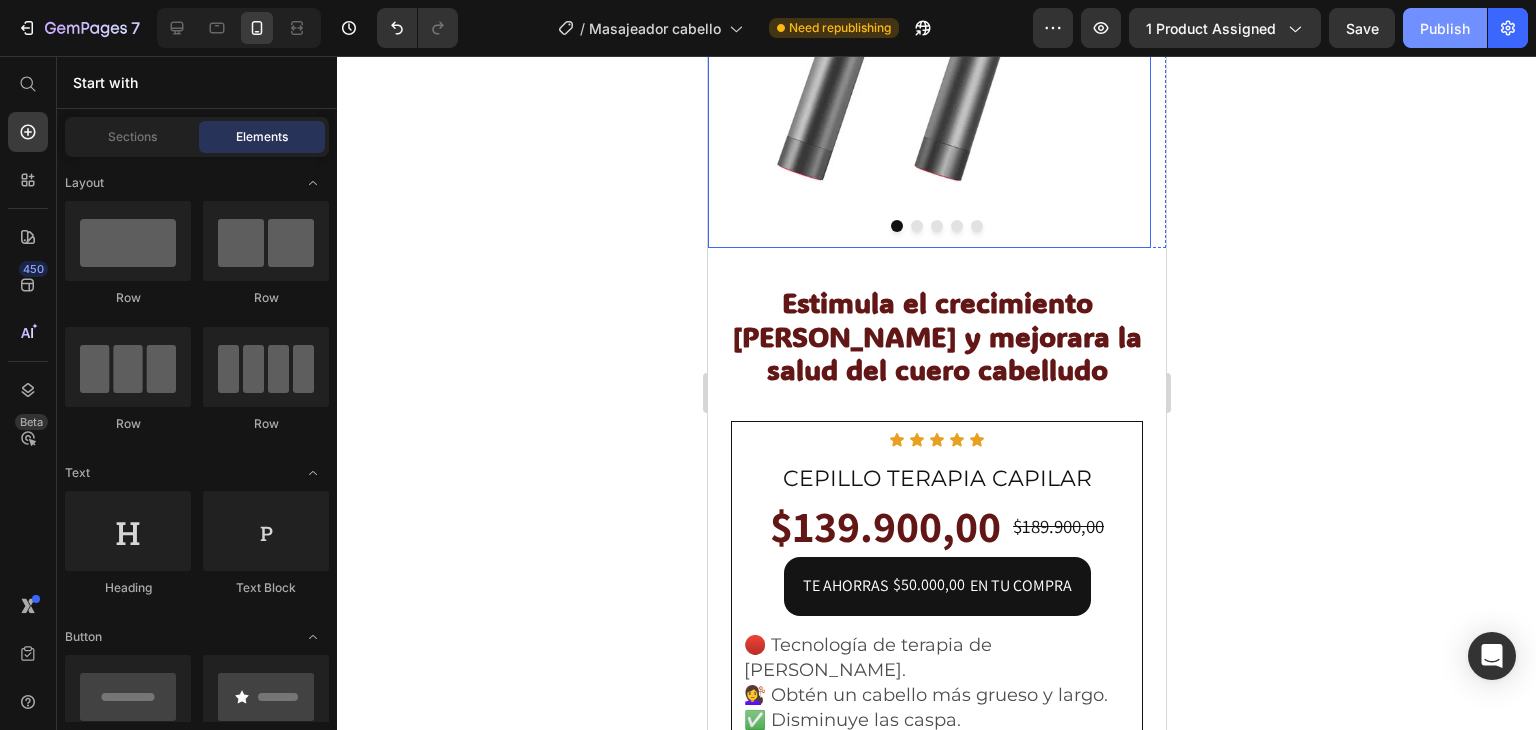 click on "Publish" 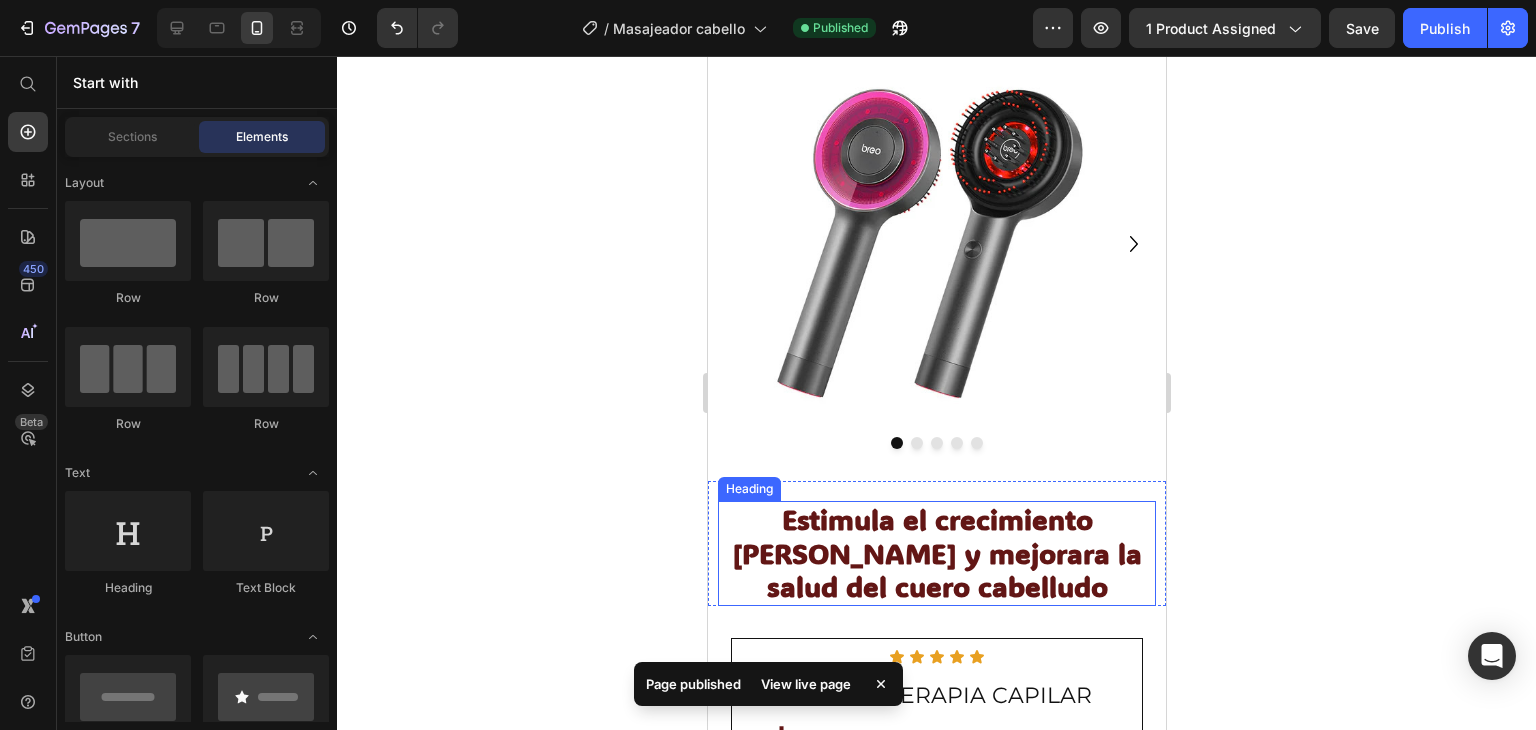 scroll, scrollTop: 0, scrollLeft: 0, axis: both 